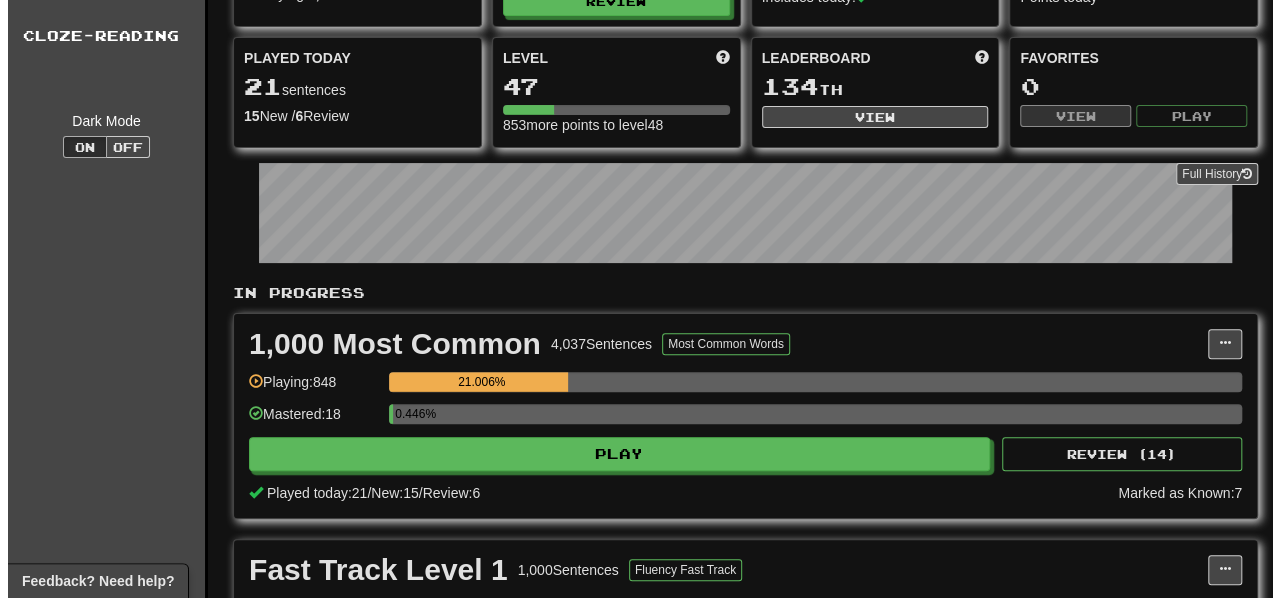 scroll, scrollTop: 400, scrollLeft: 0, axis: vertical 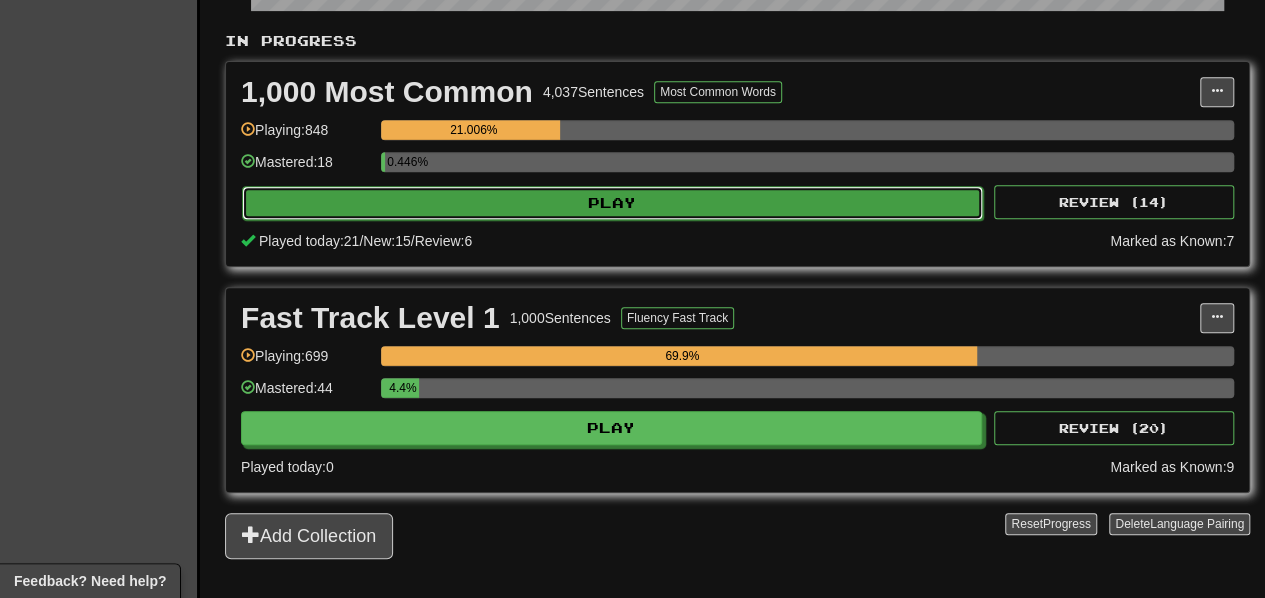 click on "Play" at bounding box center (612, 203) 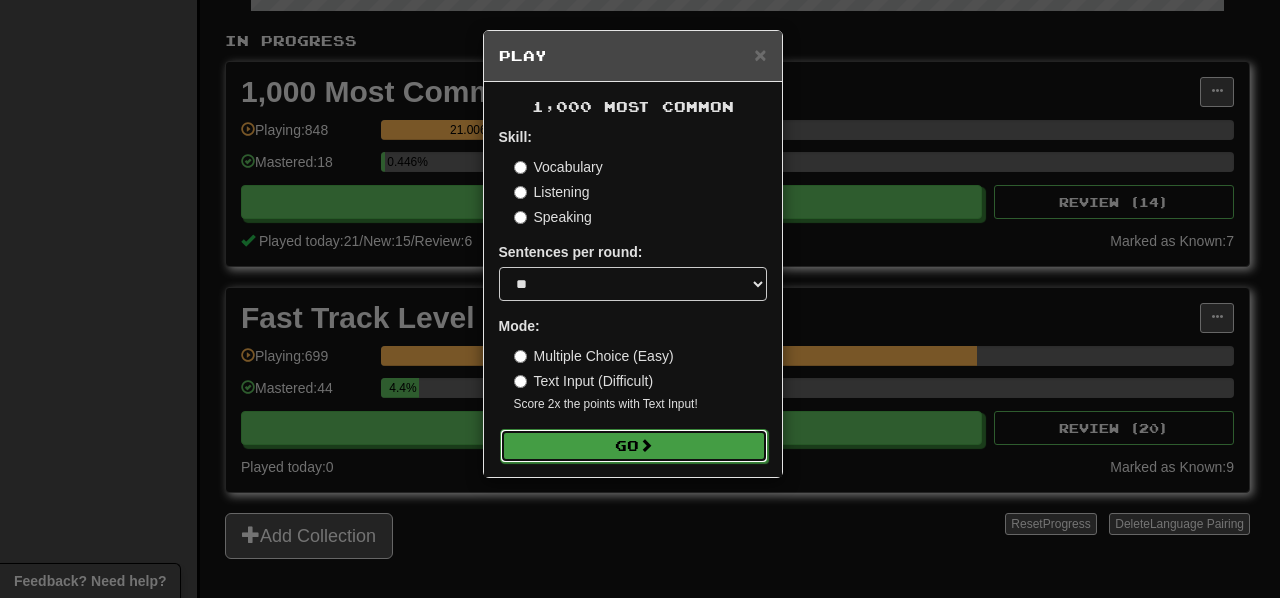 click on "Go" at bounding box center [634, 446] 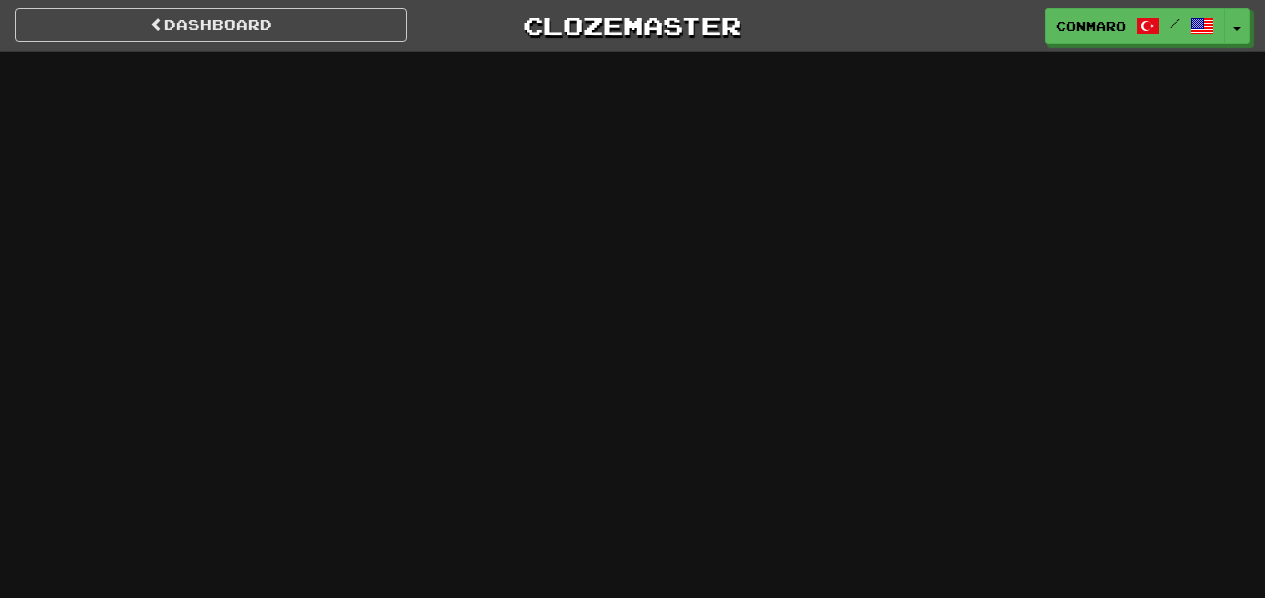 scroll, scrollTop: 0, scrollLeft: 0, axis: both 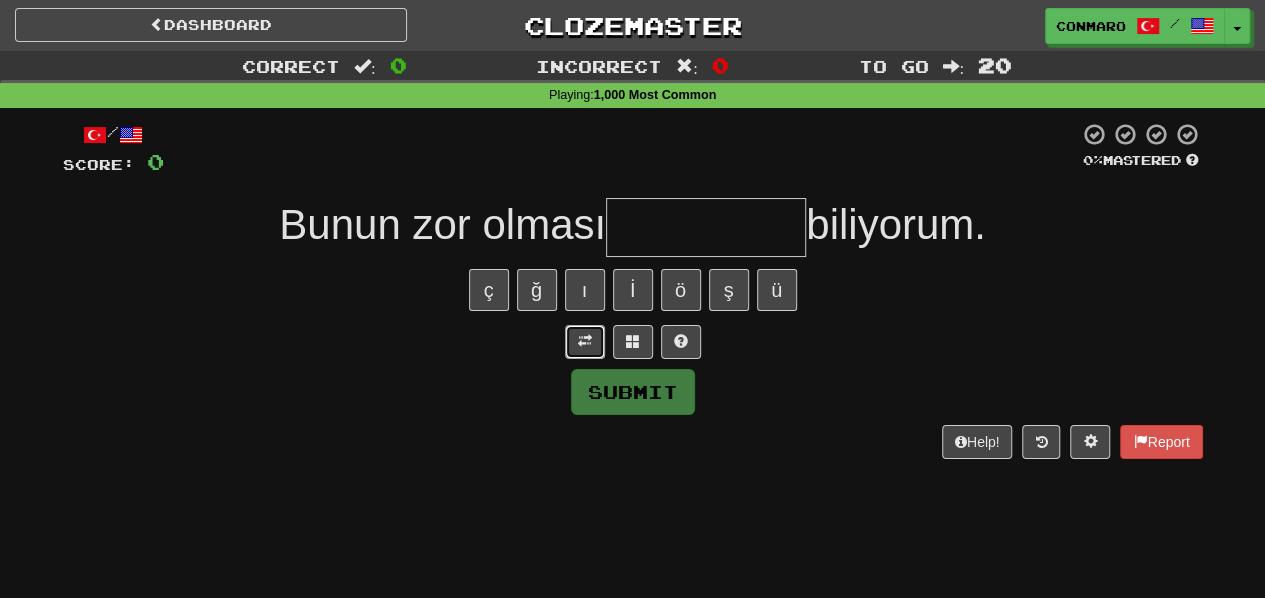 click at bounding box center (585, 341) 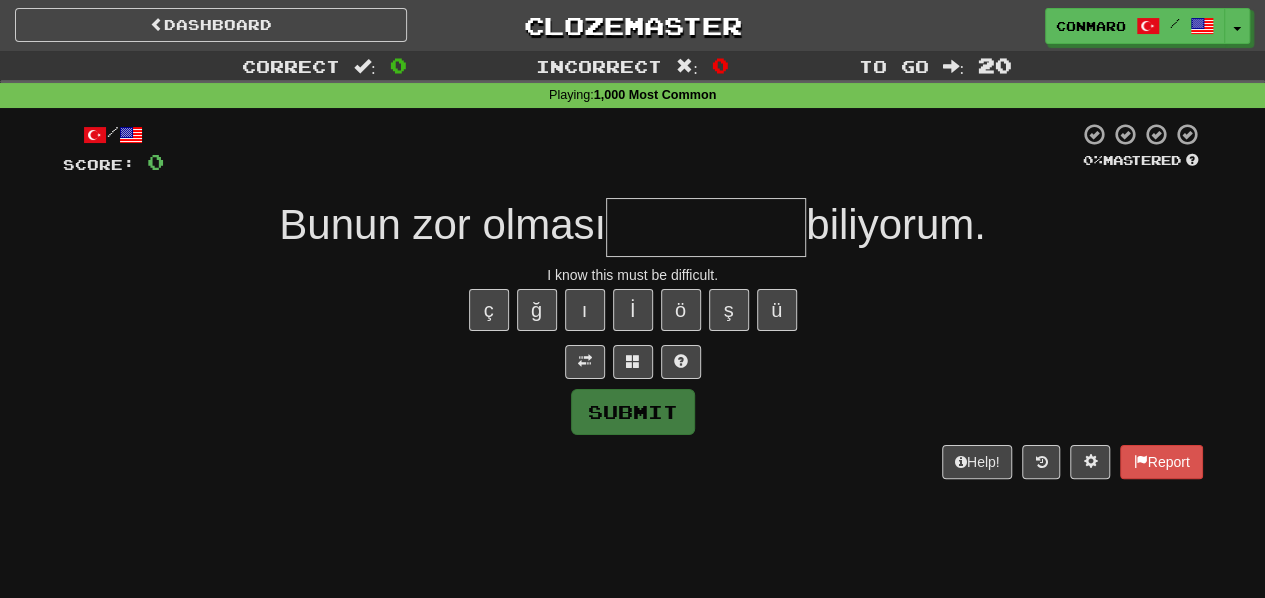 click at bounding box center (706, 227) 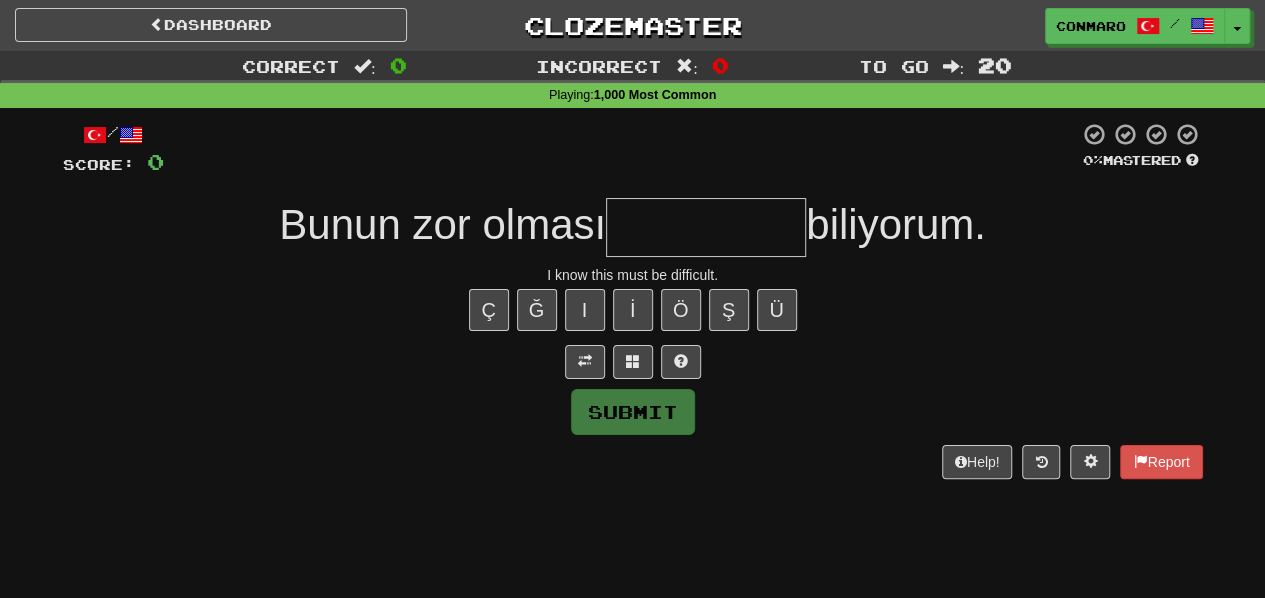 type on "*" 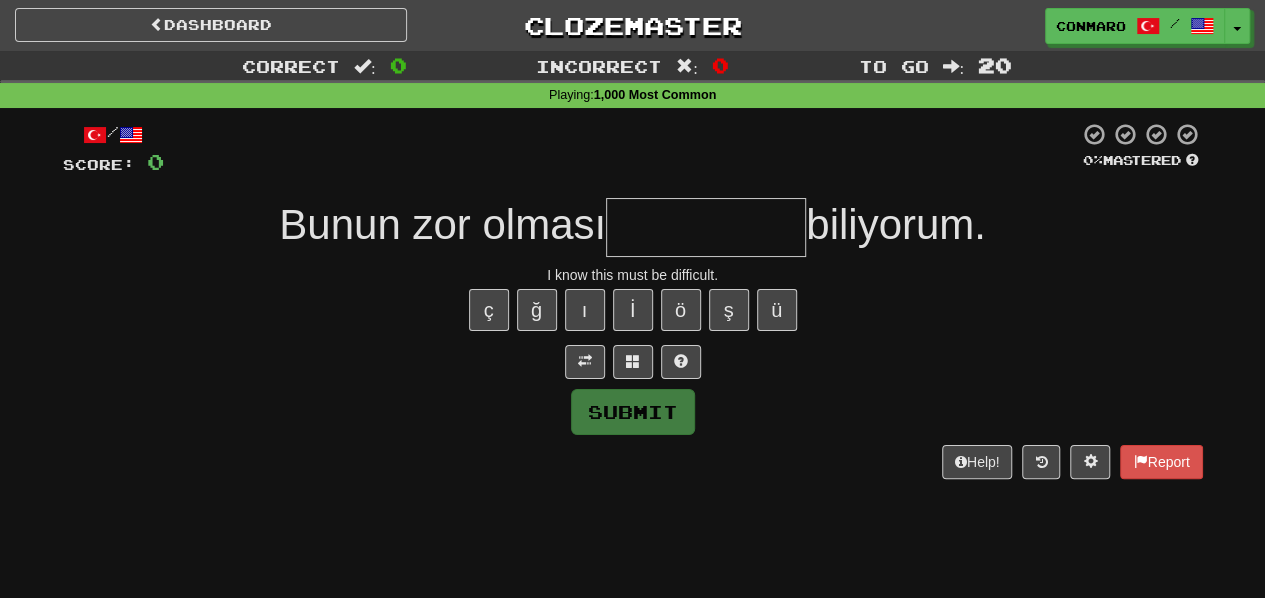 type on "*" 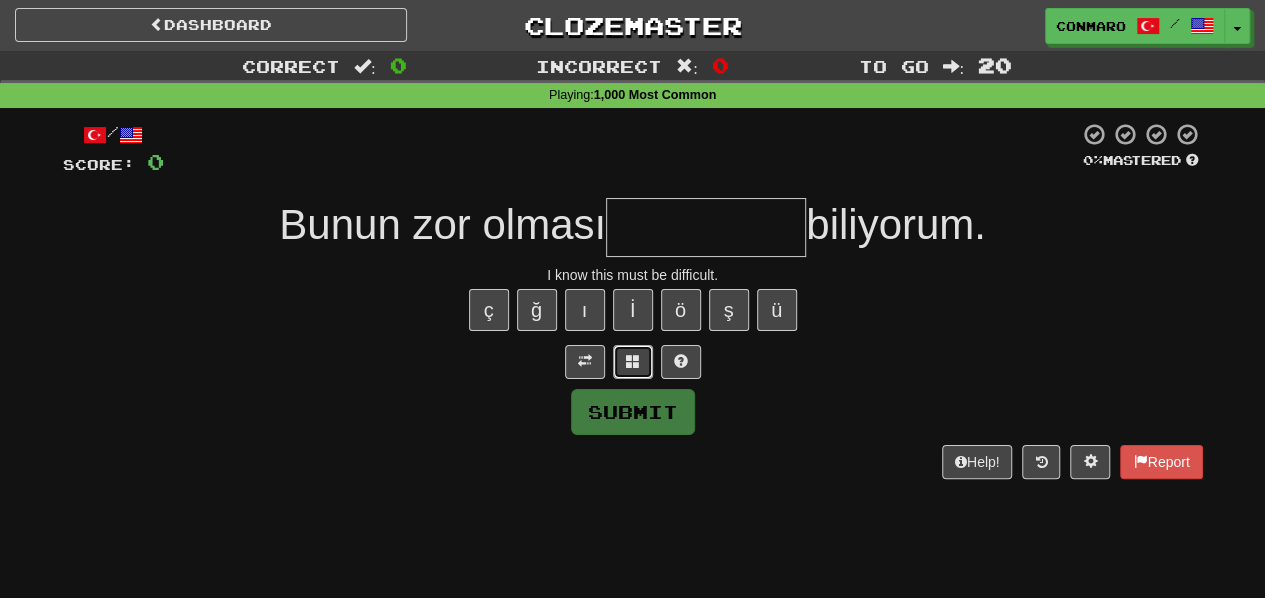 click at bounding box center [633, 361] 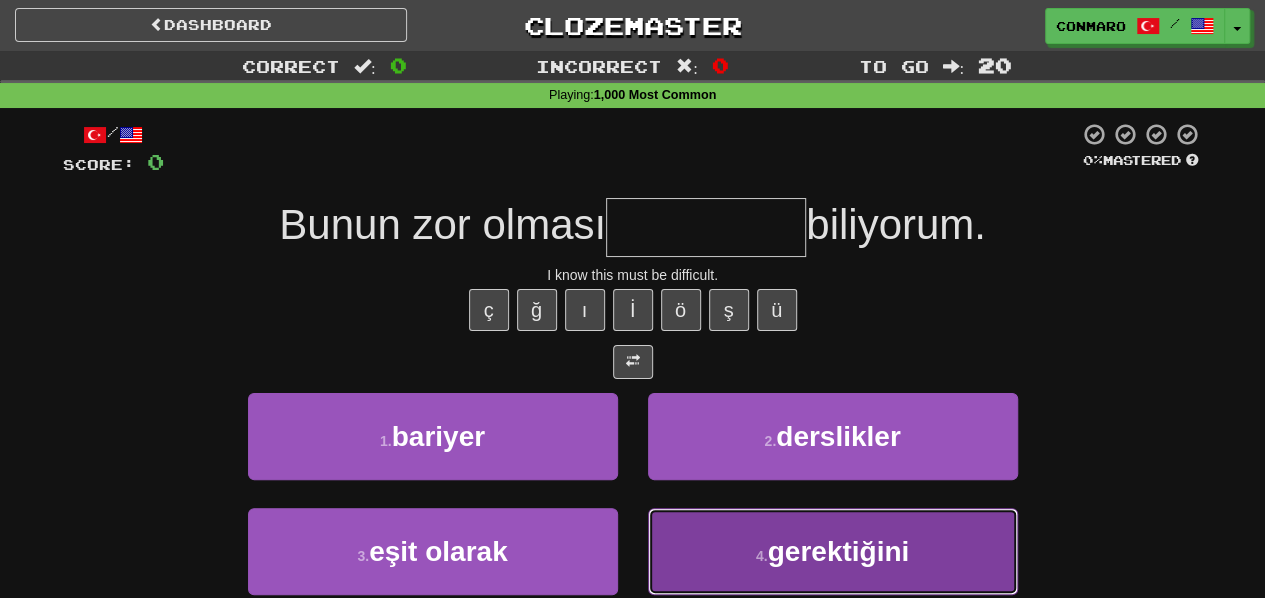 click on "gerektiğini" at bounding box center (839, 551) 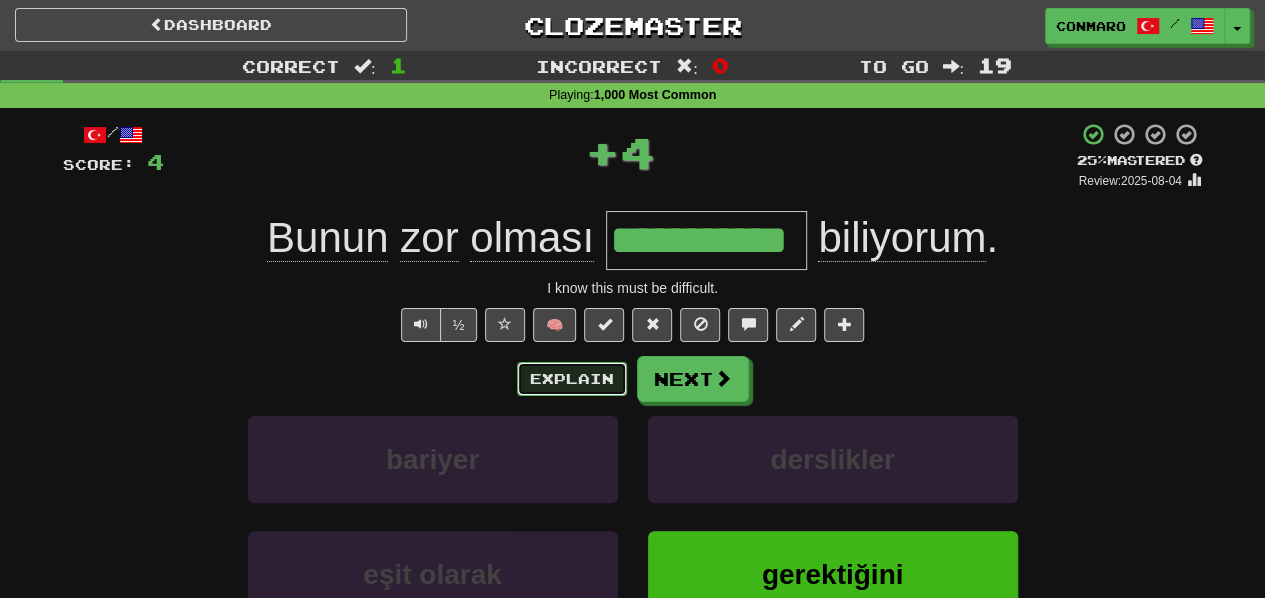 click on "Explain" at bounding box center [572, 379] 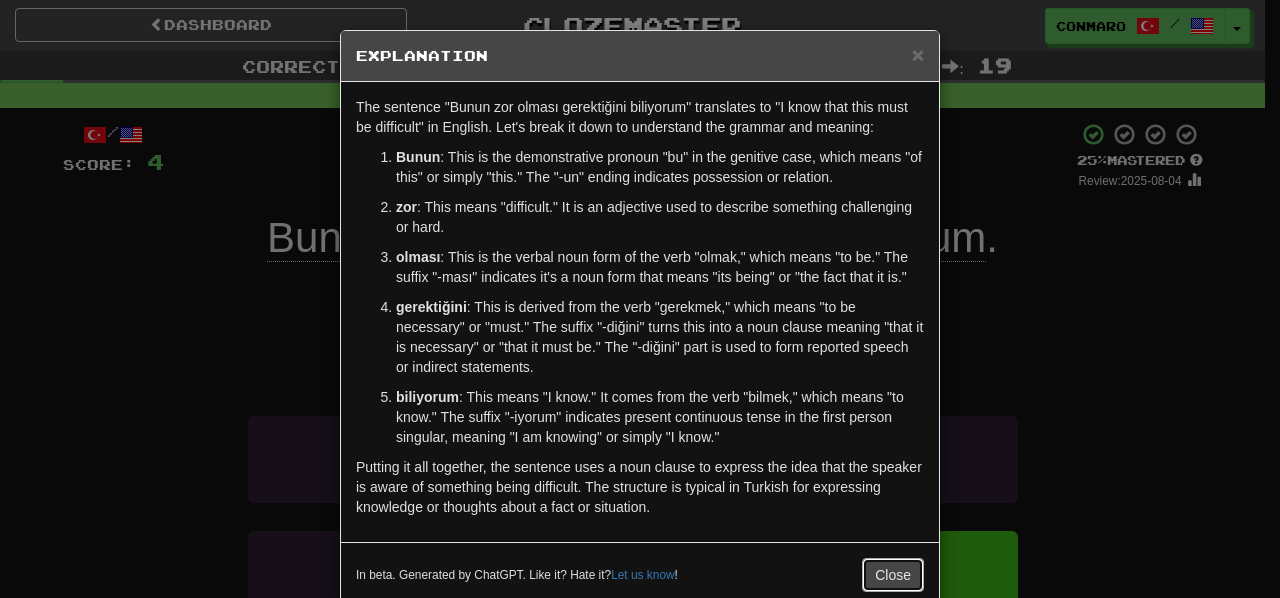 click on "Close" at bounding box center (893, 575) 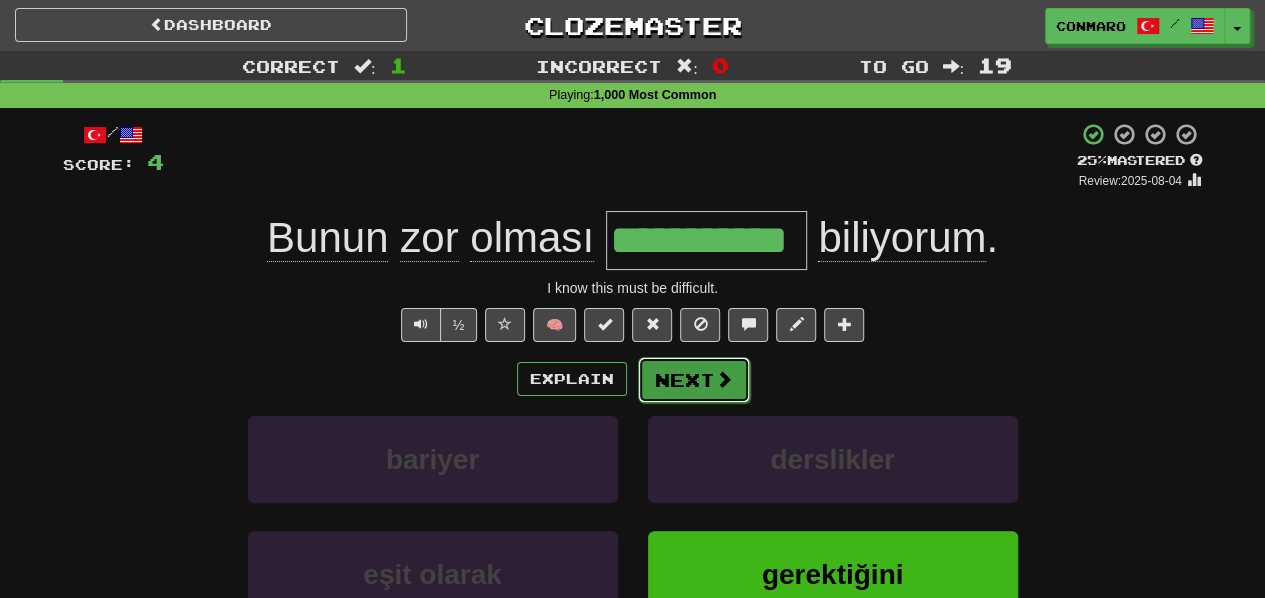 click on "Next" at bounding box center (694, 380) 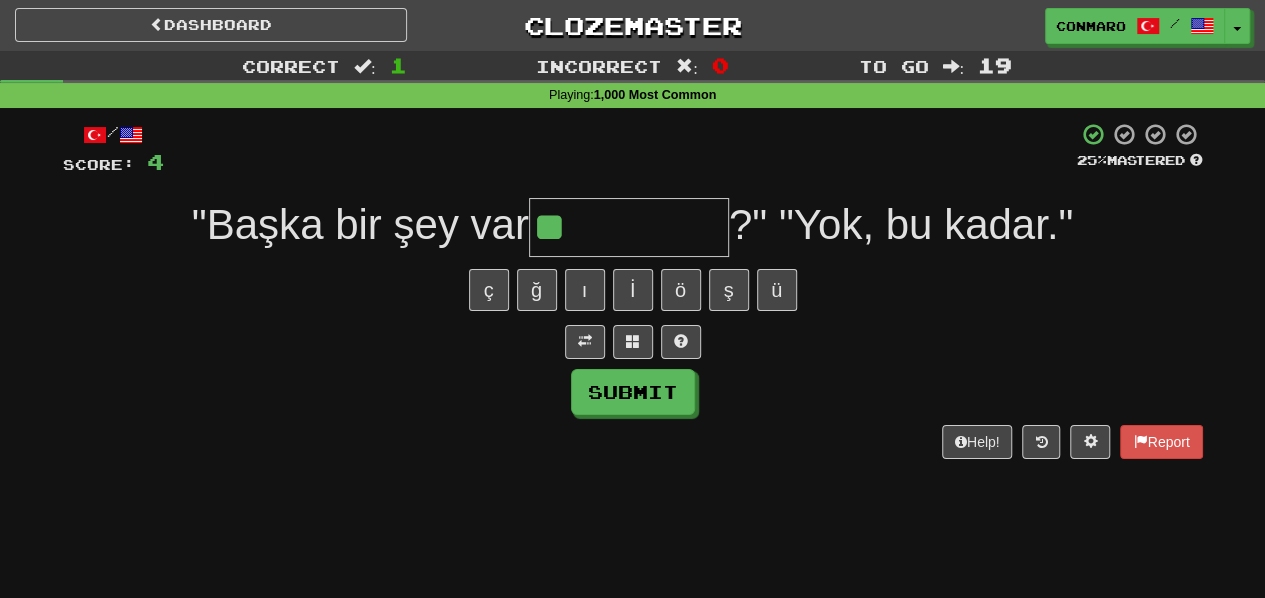 type on "*****" 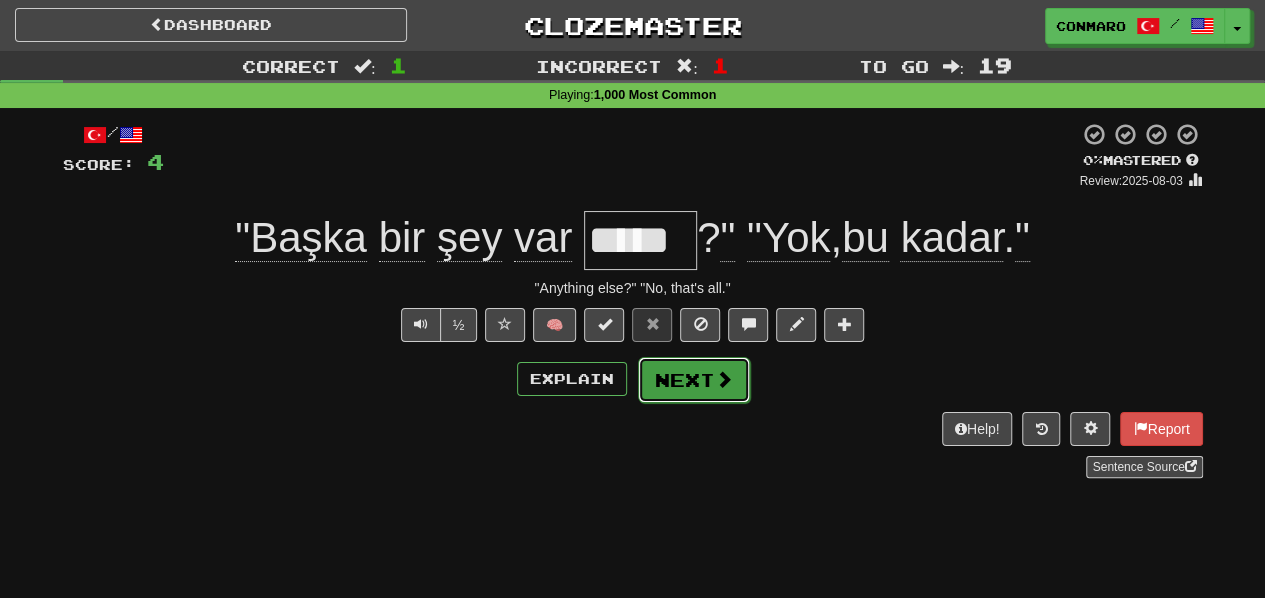 click on "Next" at bounding box center [694, 380] 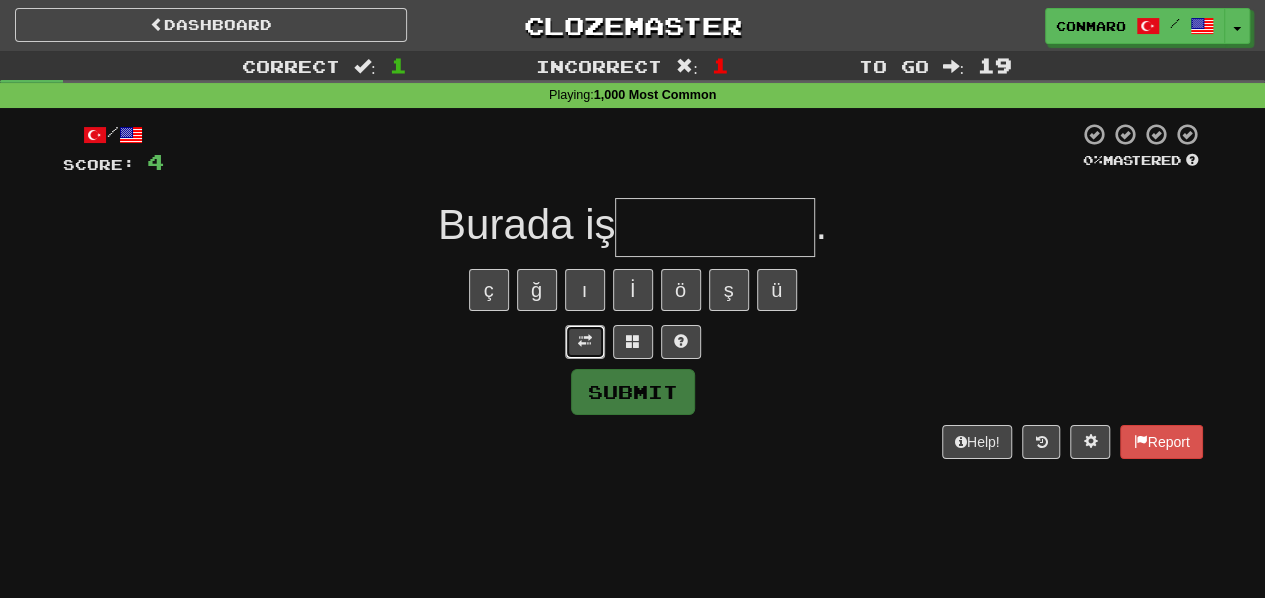click at bounding box center (585, 341) 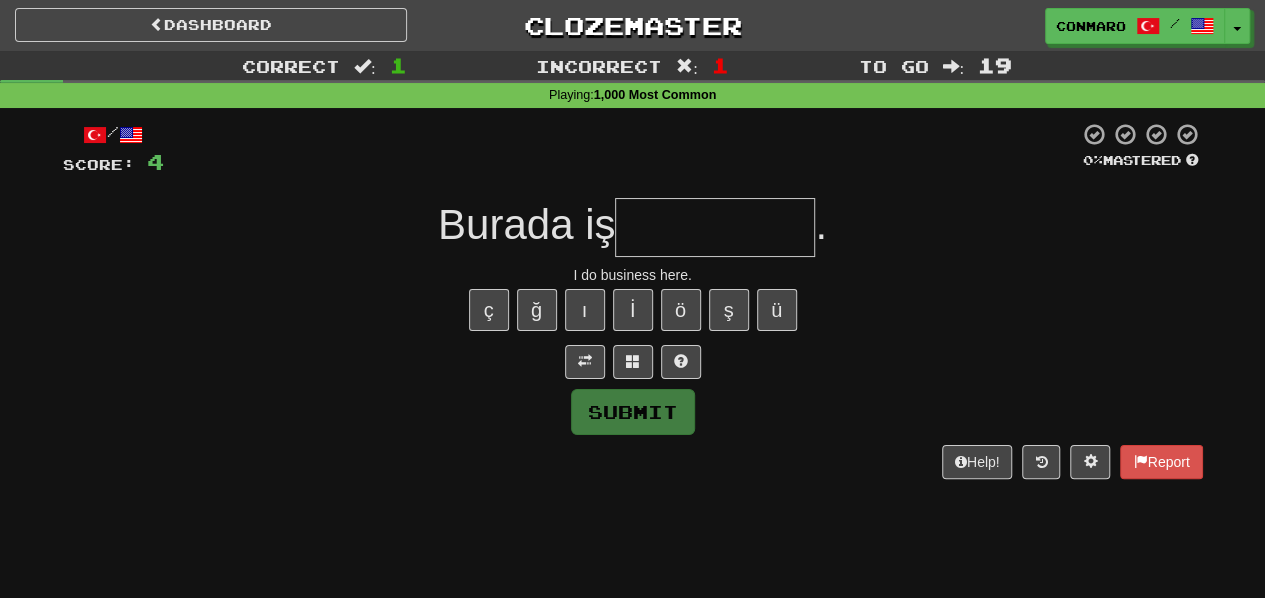 click at bounding box center [715, 227] 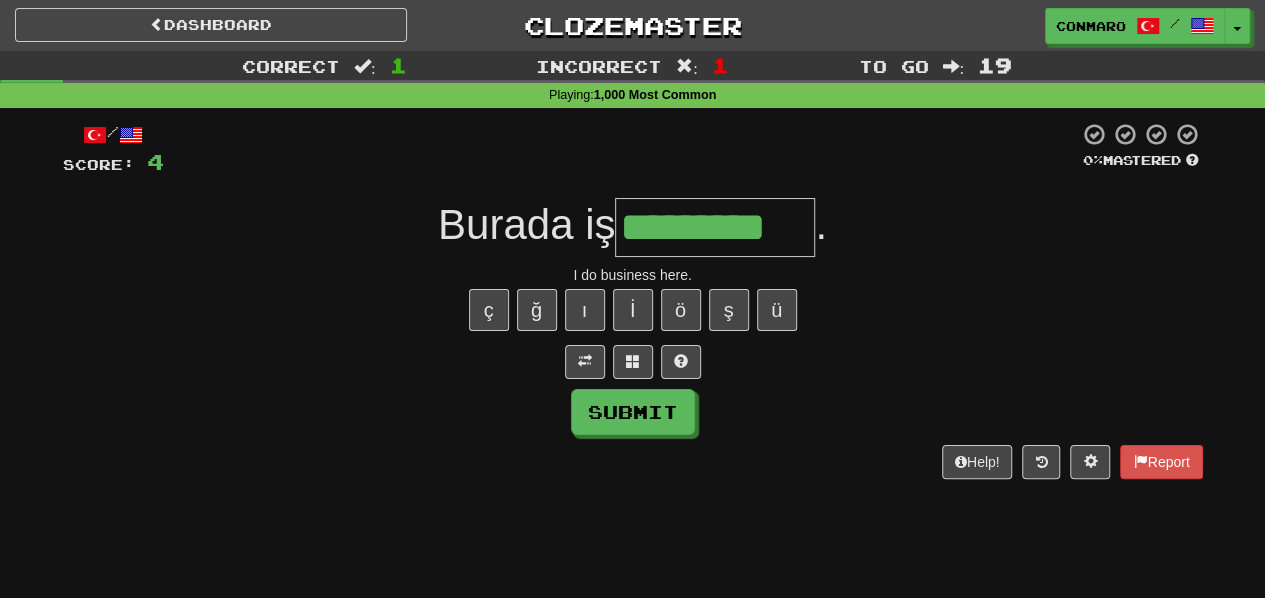 scroll, scrollTop: 0, scrollLeft: 3, axis: horizontal 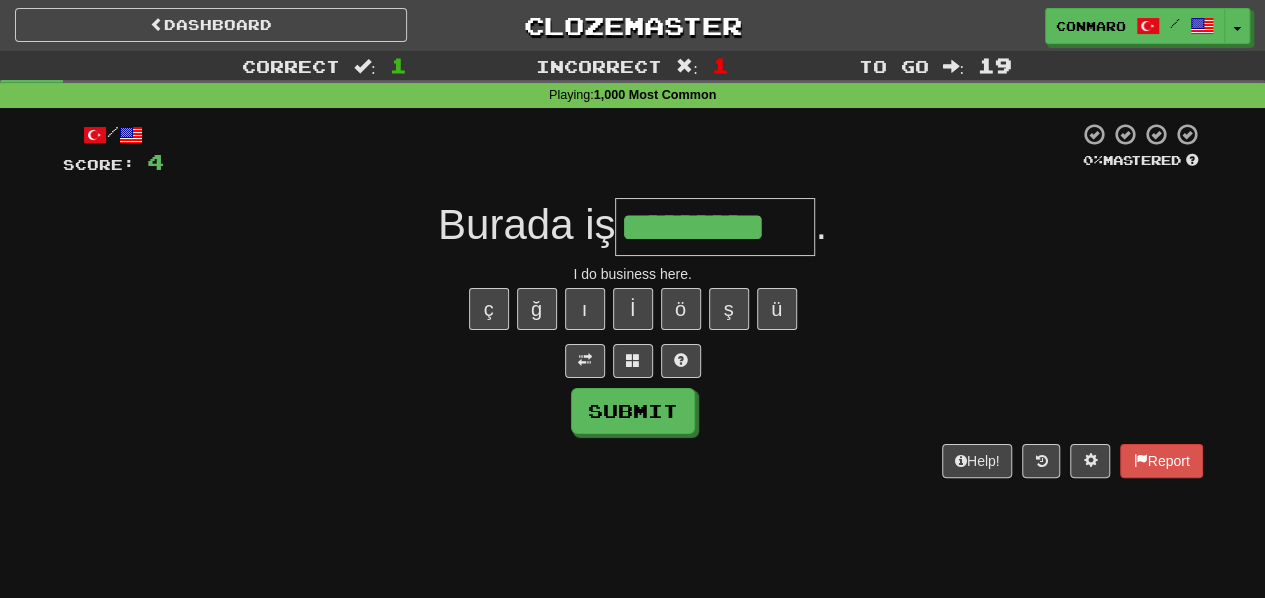 type on "*********" 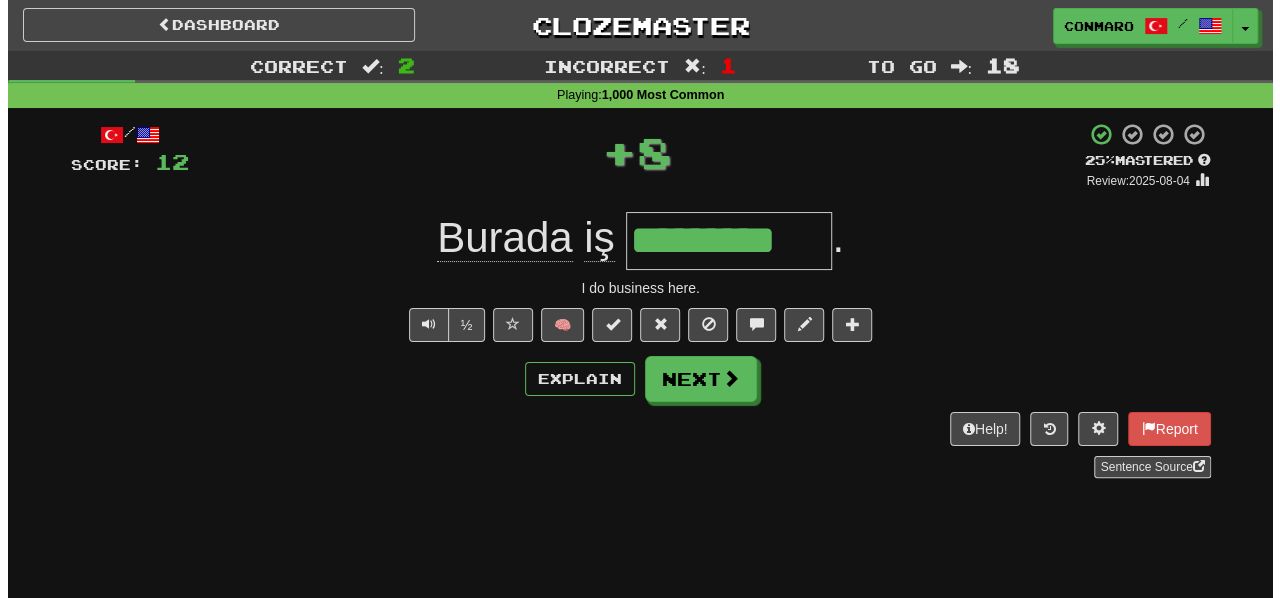 scroll, scrollTop: 0, scrollLeft: 0, axis: both 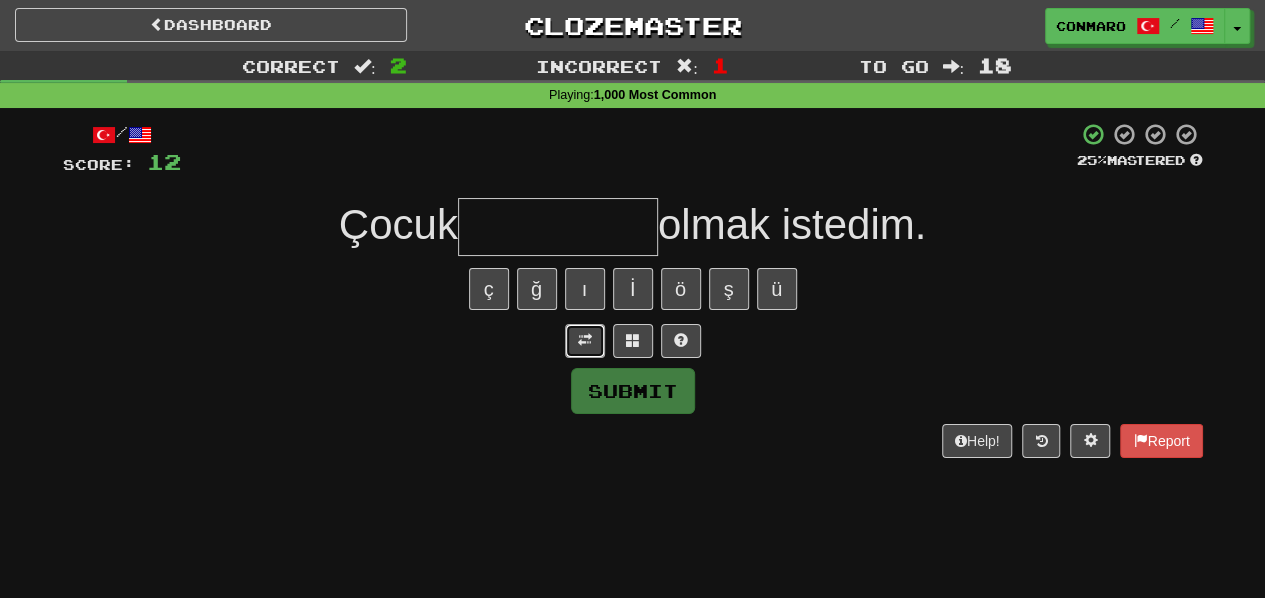 click at bounding box center [585, 340] 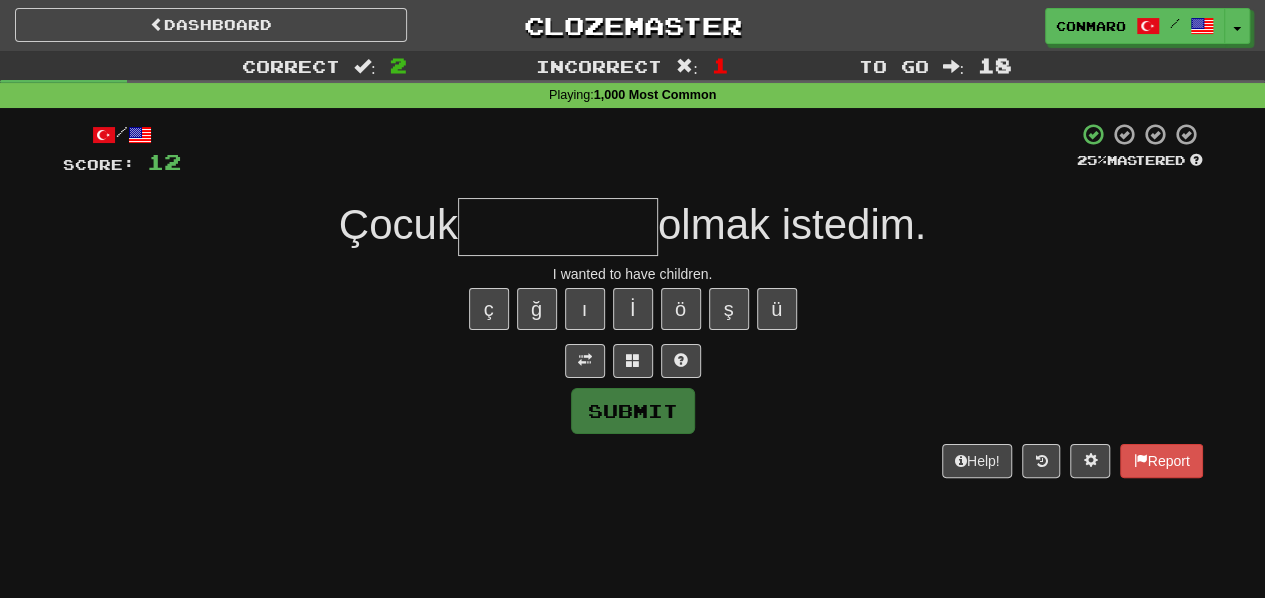 click at bounding box center (558, 227) 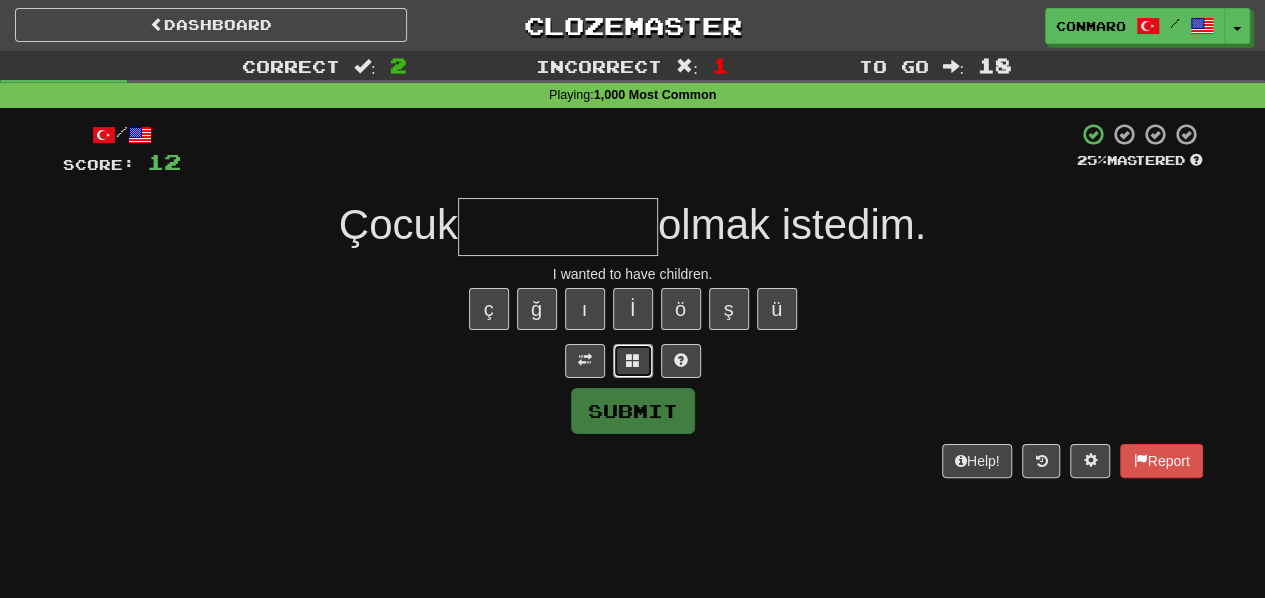 click at bounding box center [633, 361] 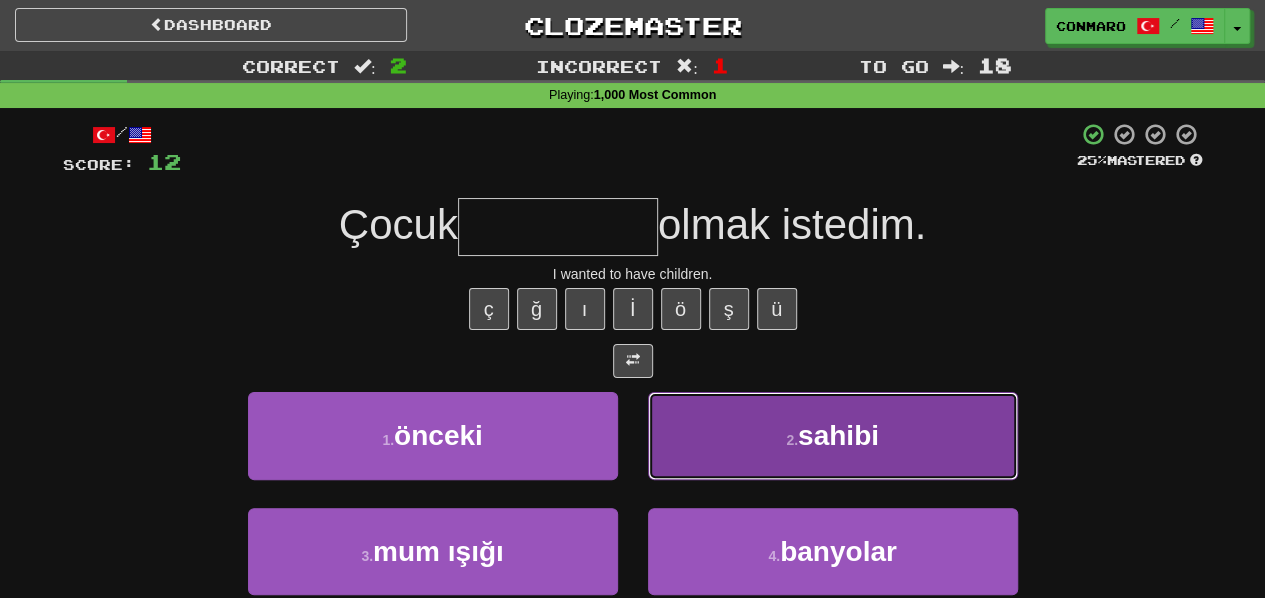 click on "sahibi" at bounding box center (838, 435) 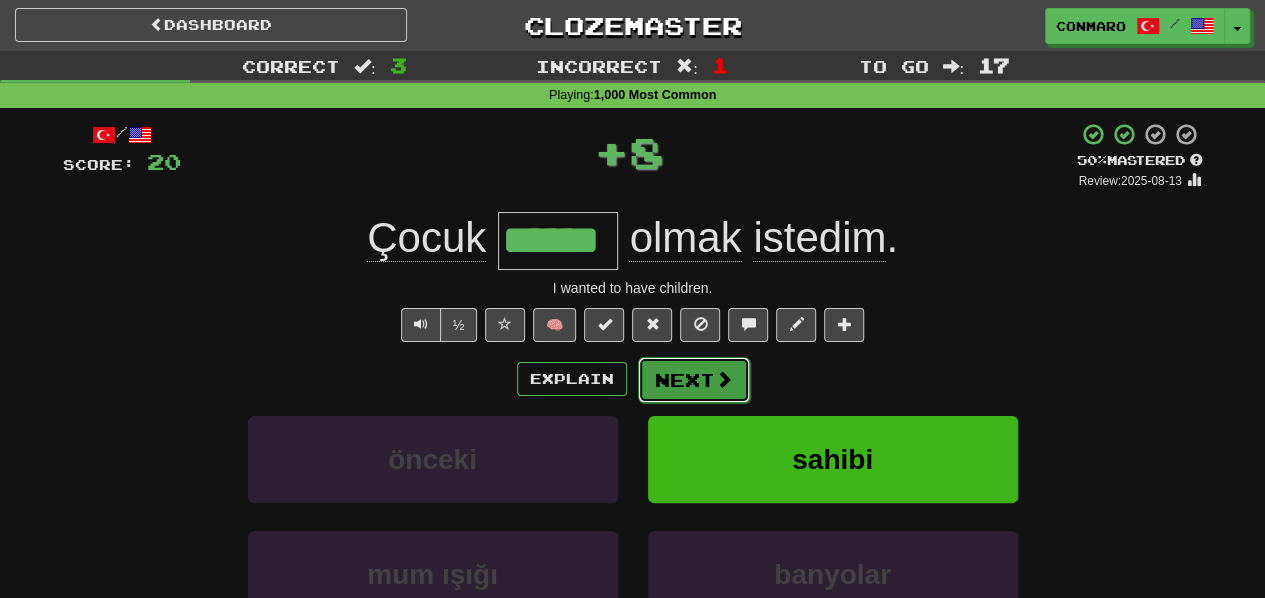 click on "Next" at bounding box center (694, 380) 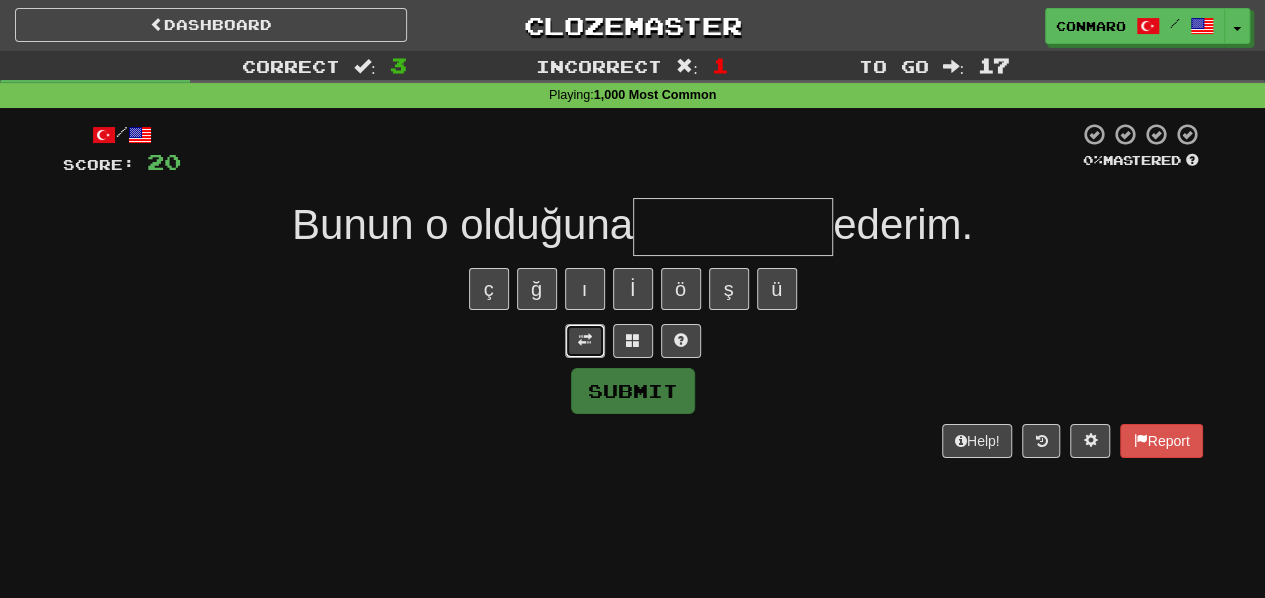 click at bounding box center [585, 341] 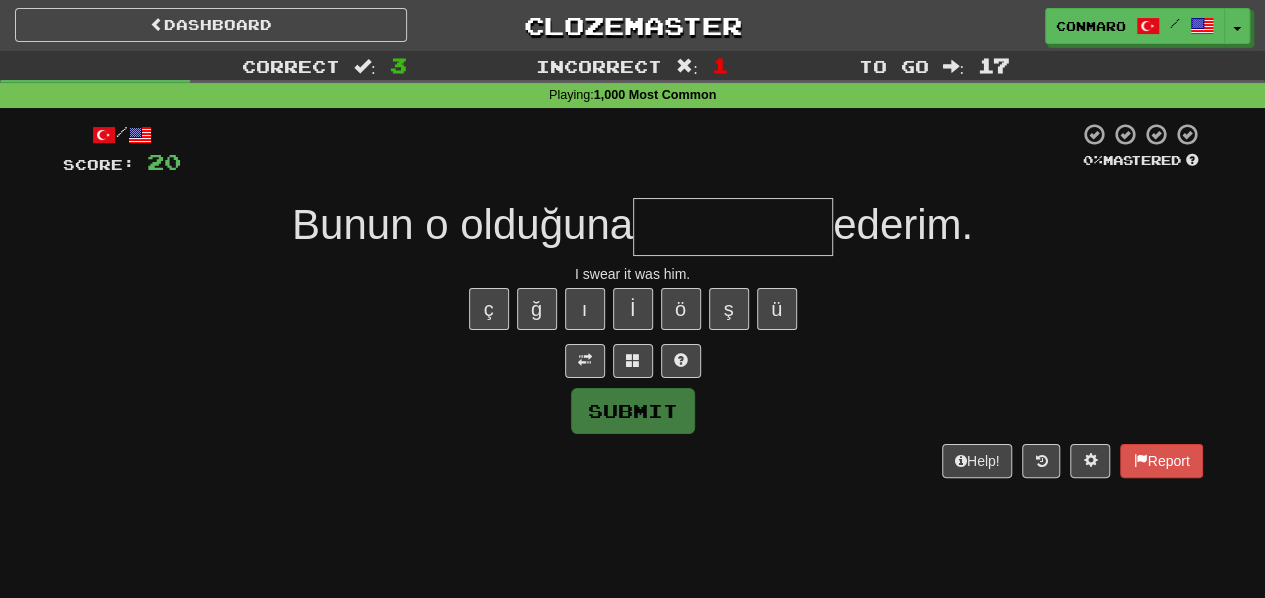 click at bounding box center [733, 227] 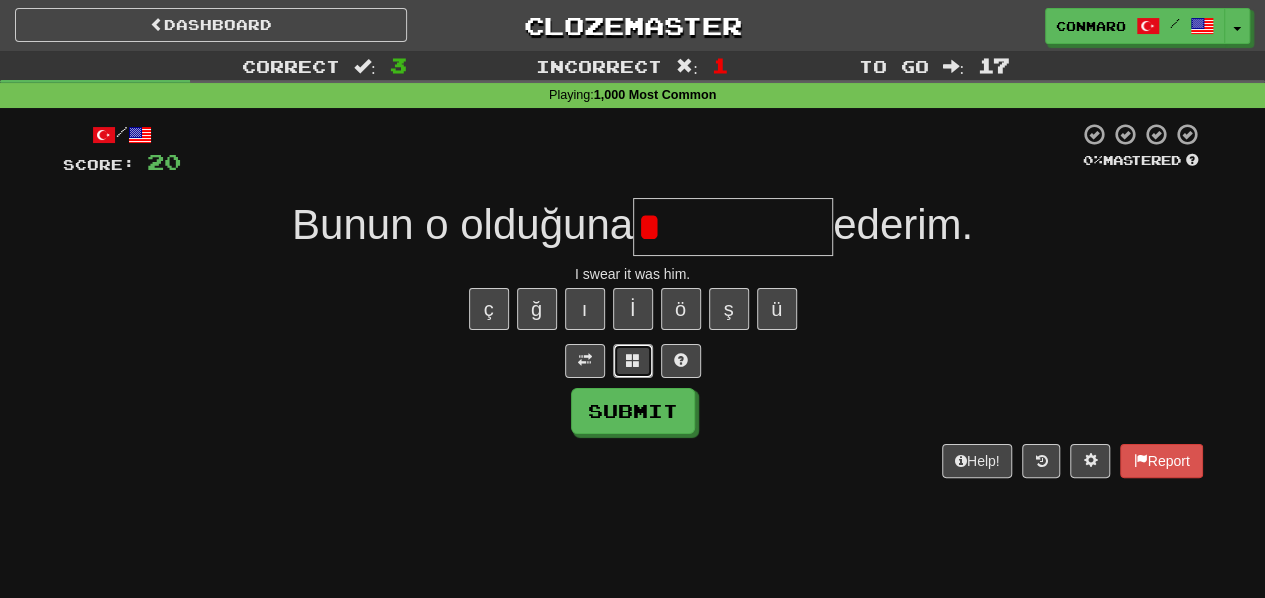 click at bounding box center [633, 361] 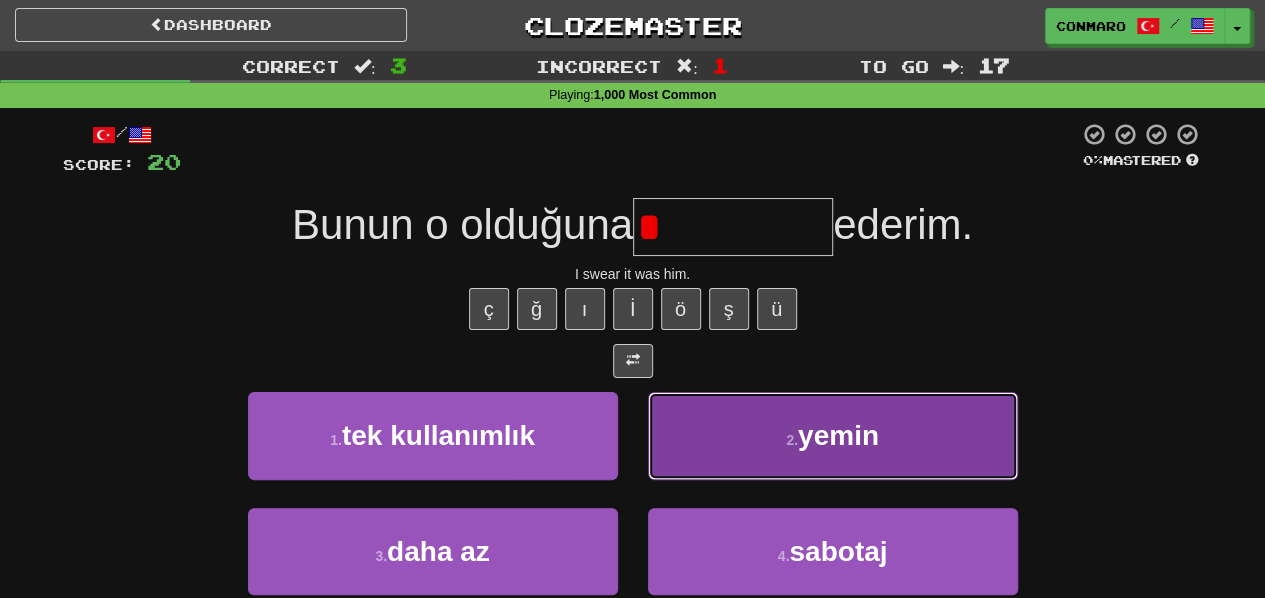 click on "2 .  yemin" at bounding box center [833, 435] 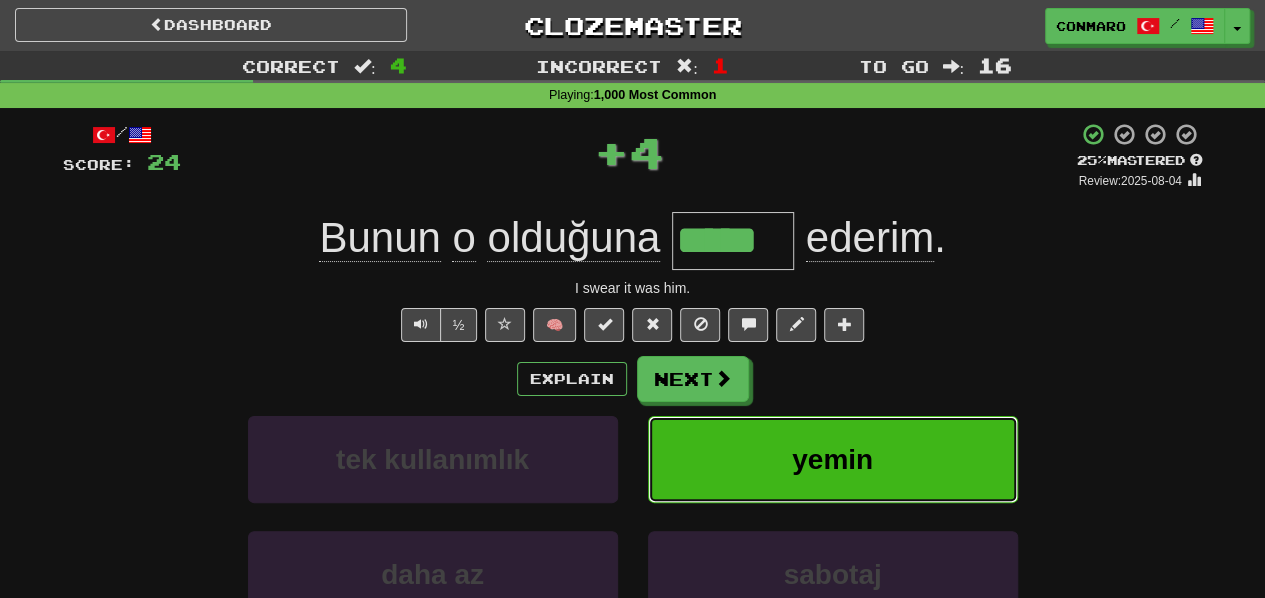 click on "yemin" at bounding box center [833, 459] 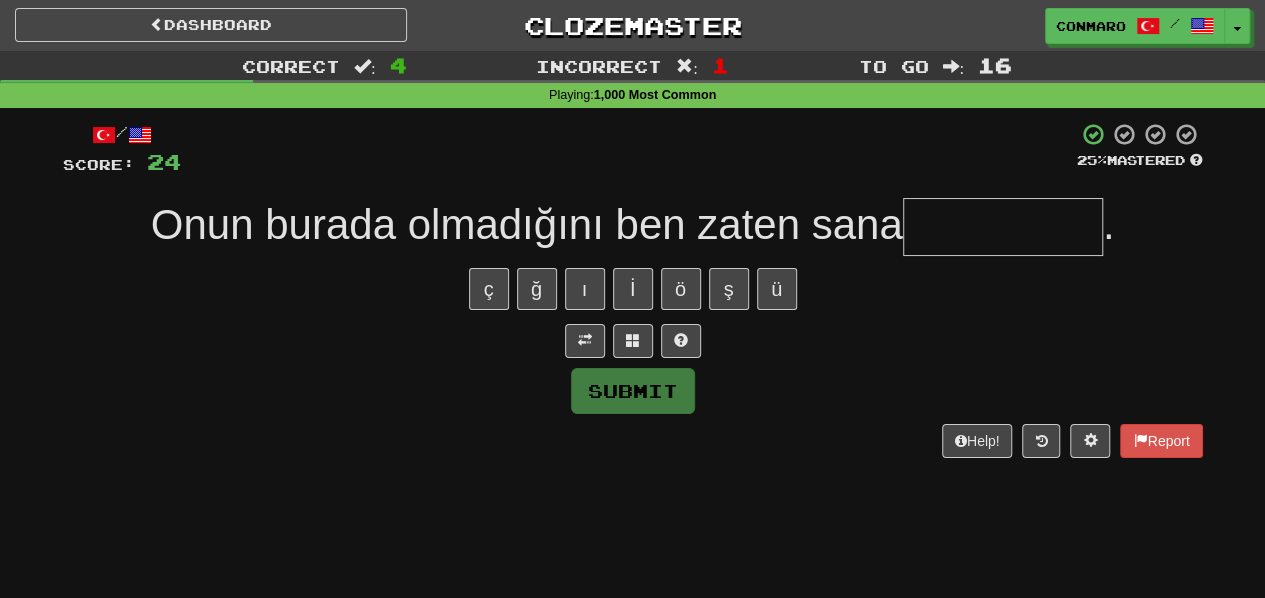 type on "*" 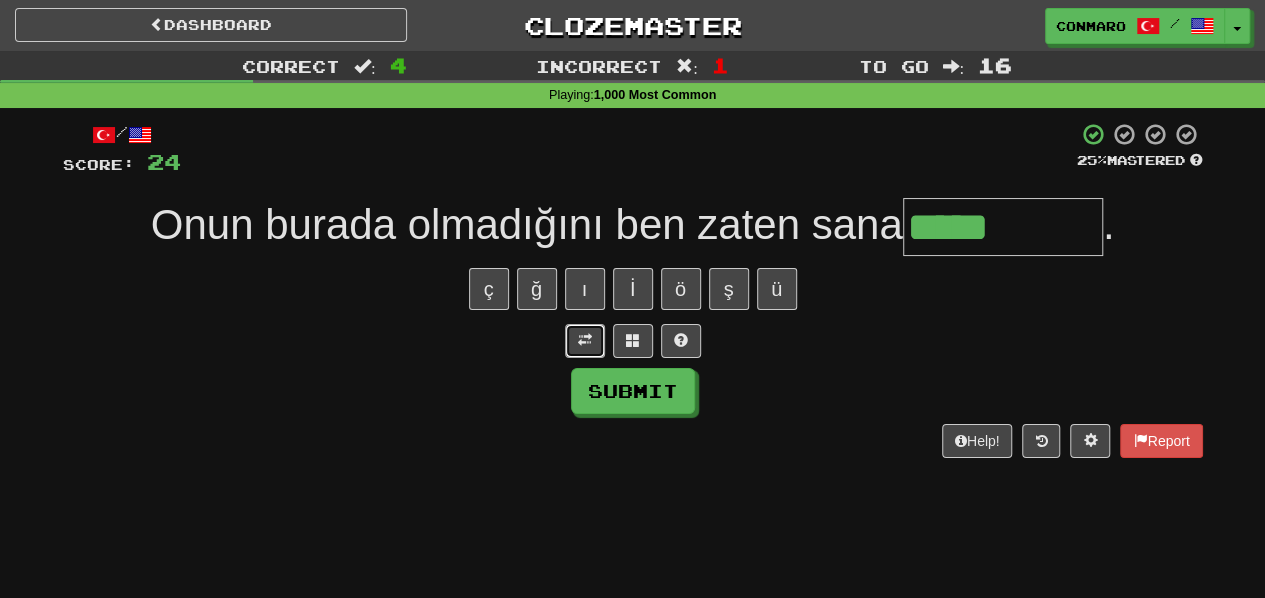 click at bounding box center [585, 340] 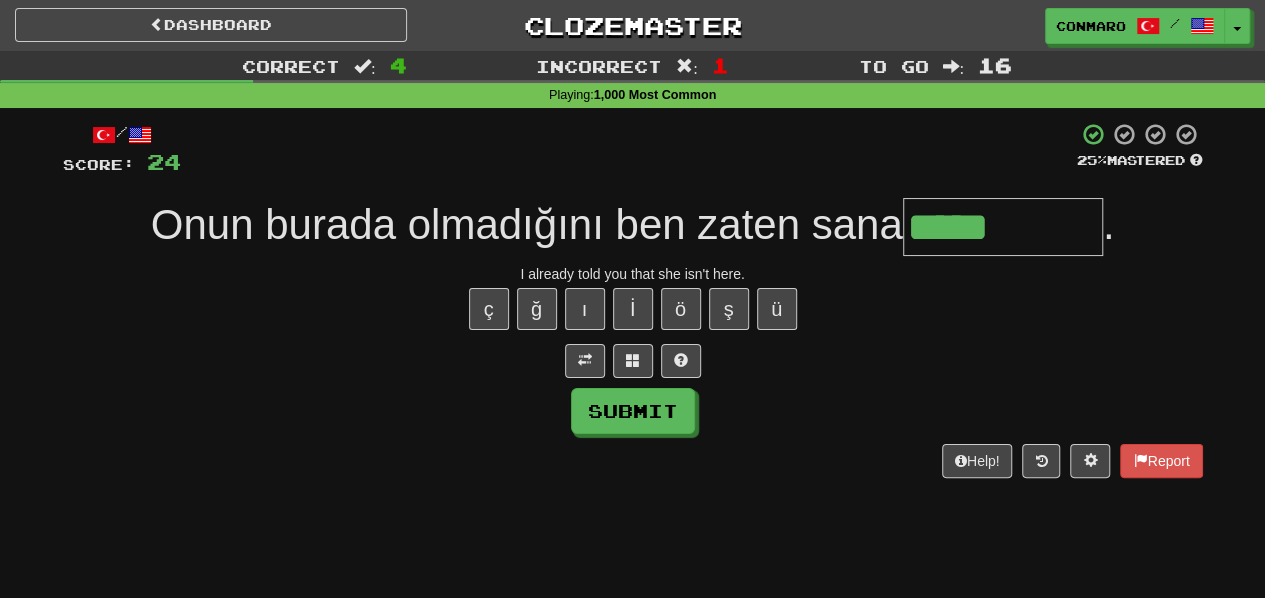 click on "*****" at bounding box center [1003, 227] 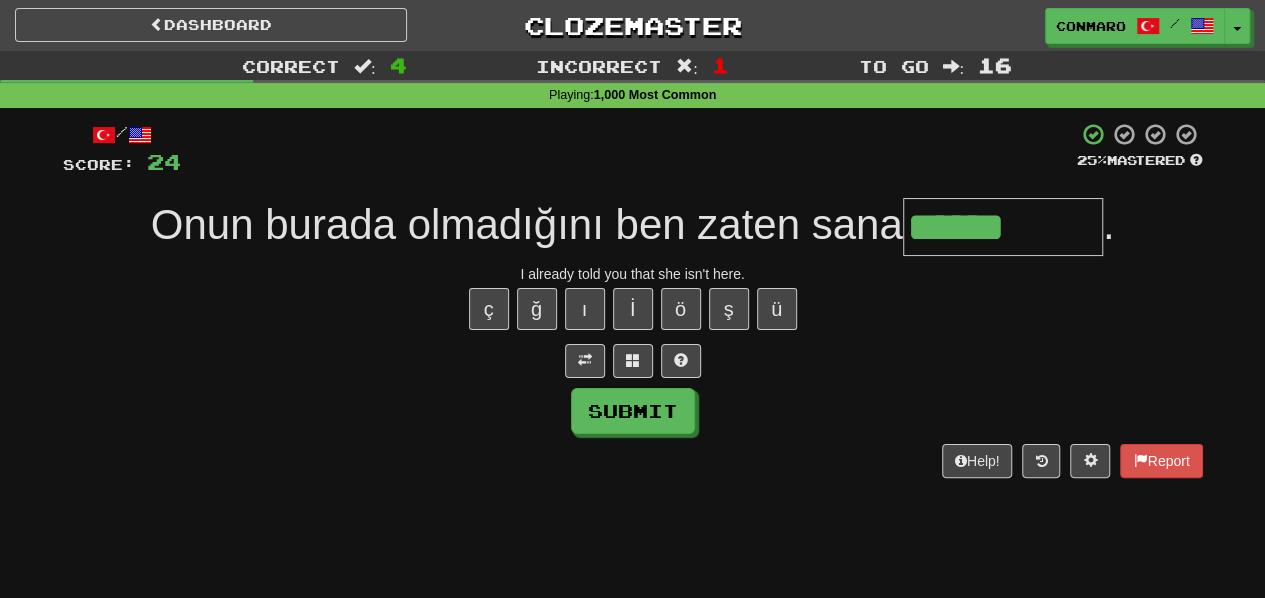 type on "**********" 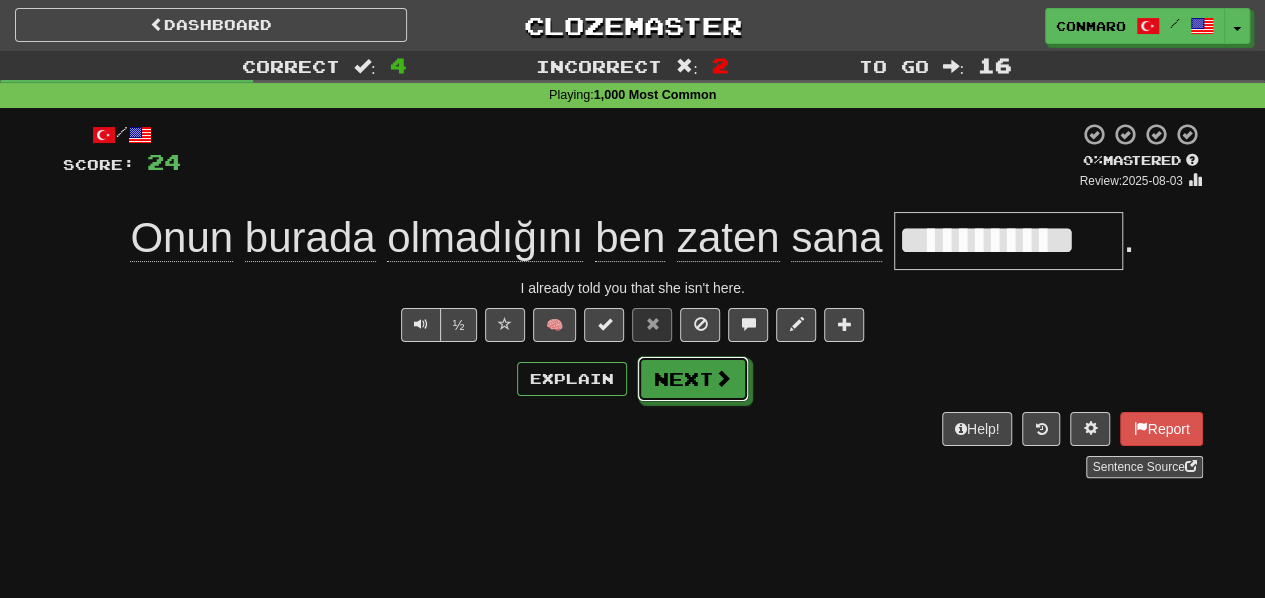 click on "Next" at bounding box center (693, 379) 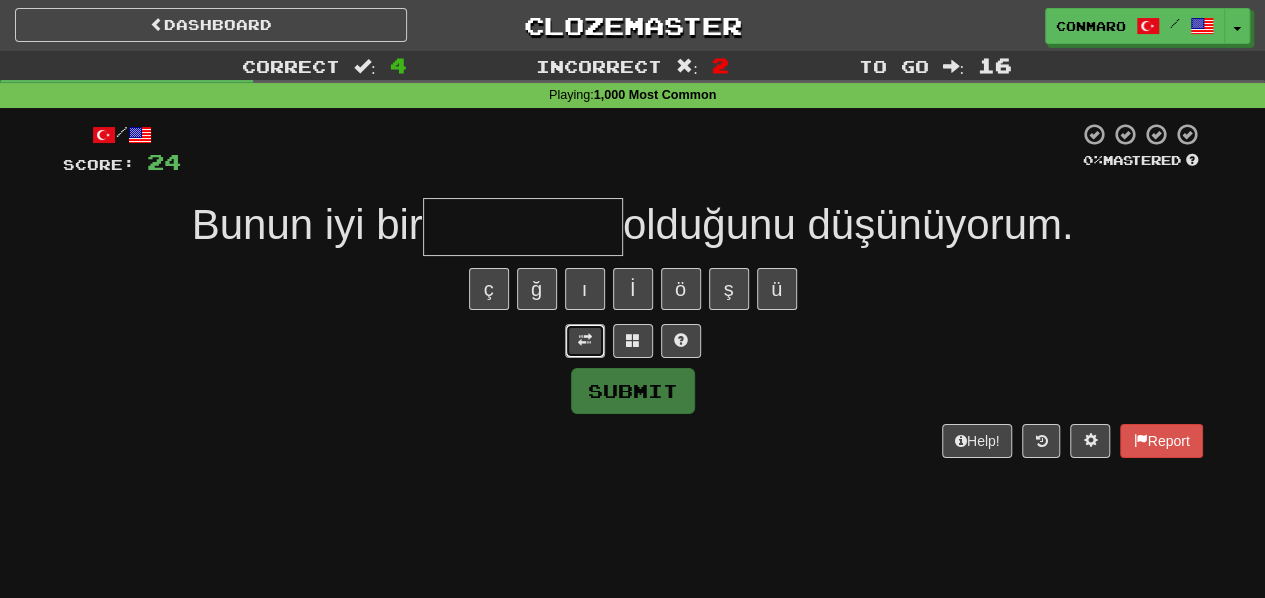 click at bounding box center (585, 341) 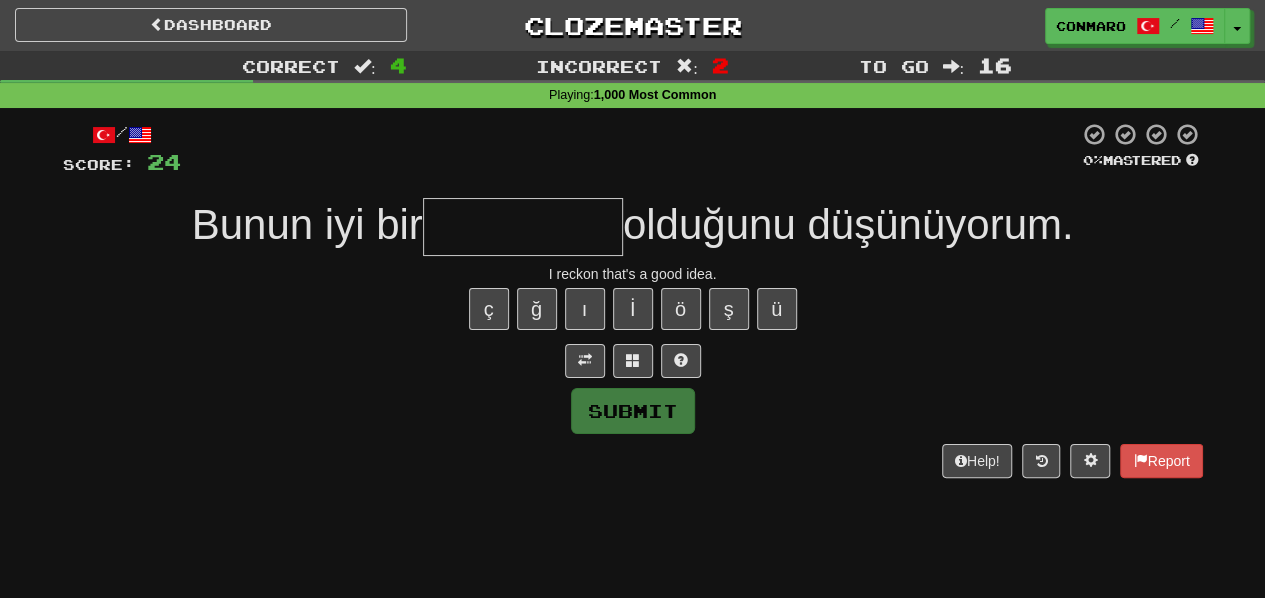 click at bounding box center [523, 227] 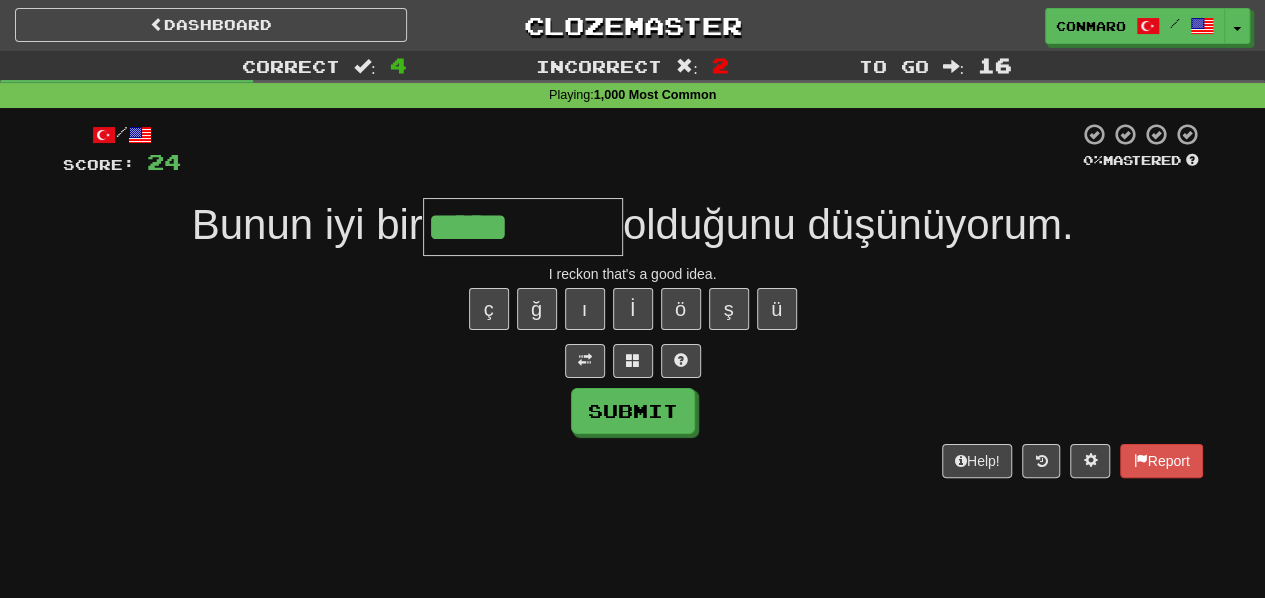 type on "*****" 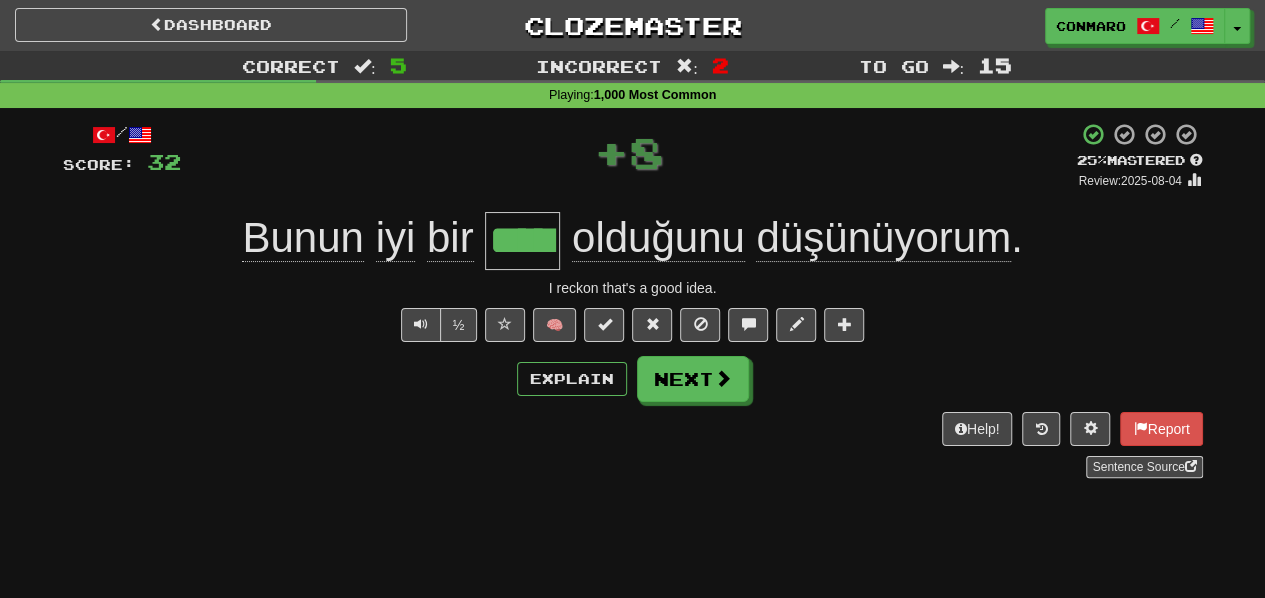 click on "/  Score:   32 + 8 25 %  Mastered Review:  2025-08-04 Bunun   iyi   bir   *****   olduğunu   düşünüyorum . I reckon that's a good idea. ½ 🧠 Explain Next  Help!  Report Sentence Source" at bounding box center [633, 300] 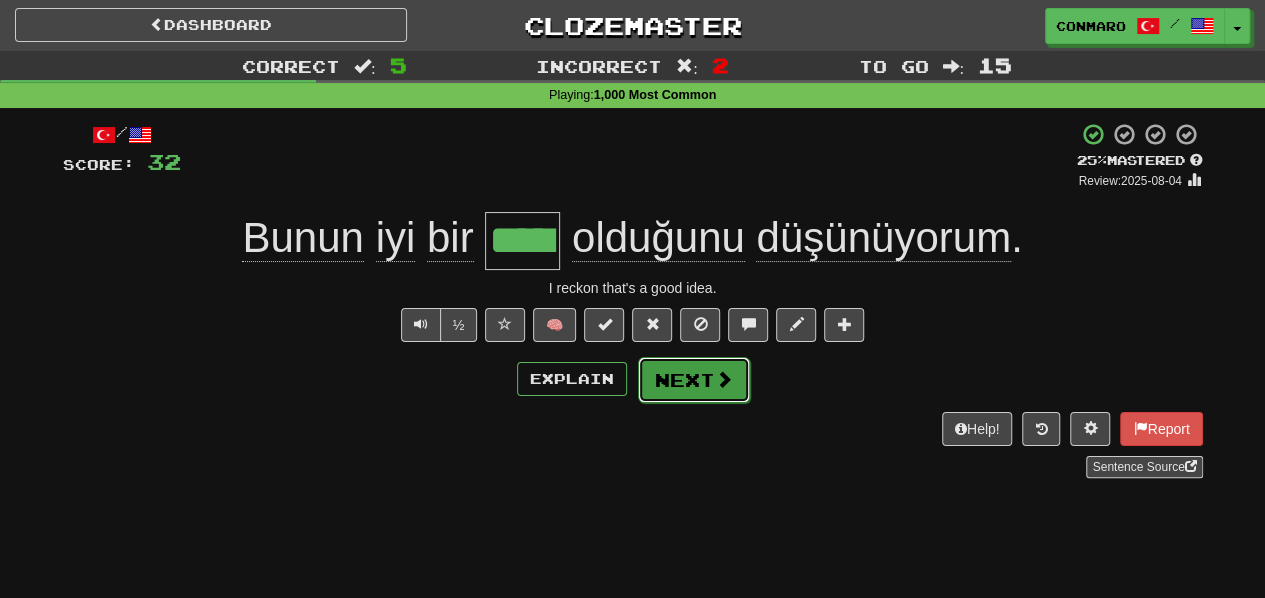 click on "Next" at bounding box center [694, 380] 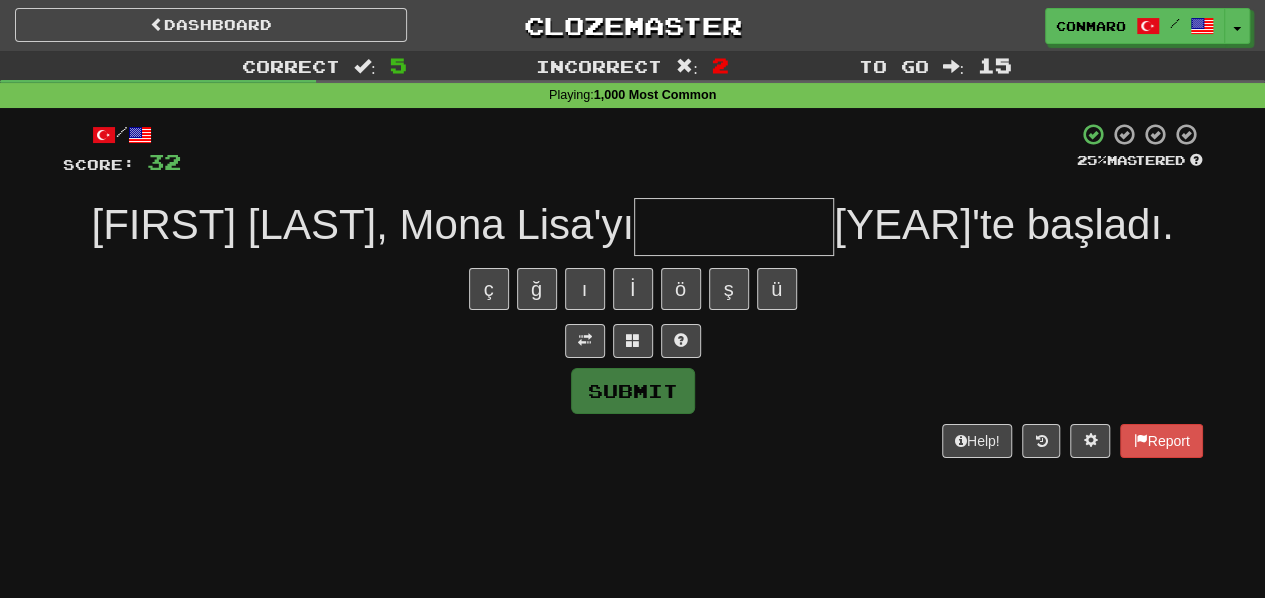 click at bounding box center [734, 227] 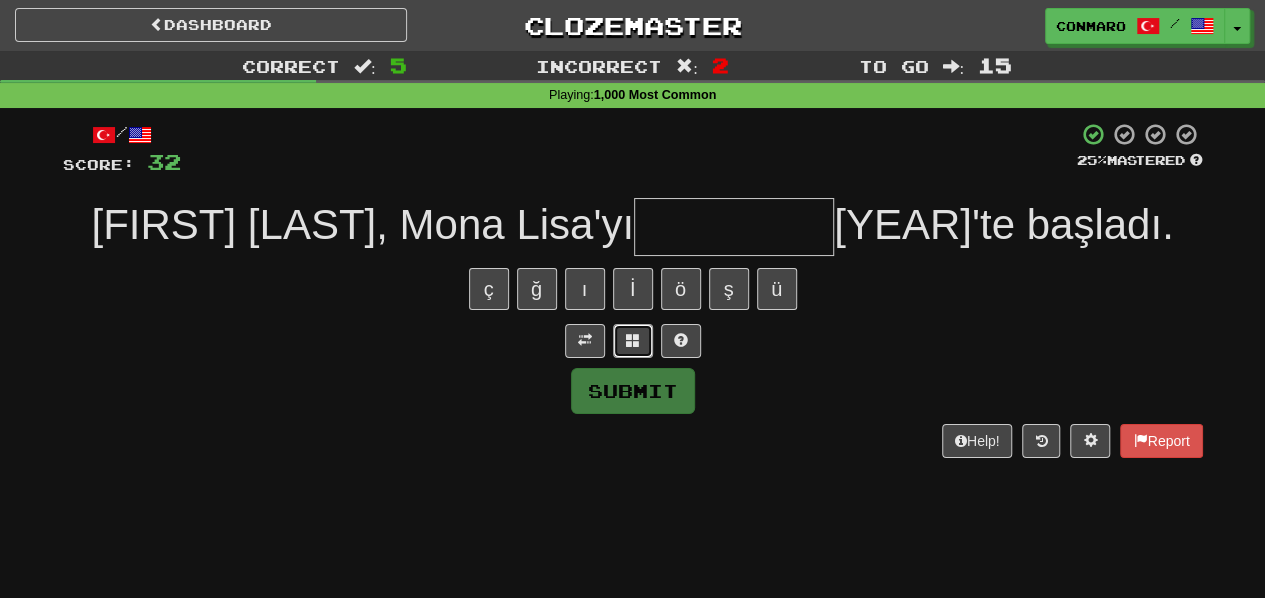 click at bounding box center [633, 340] 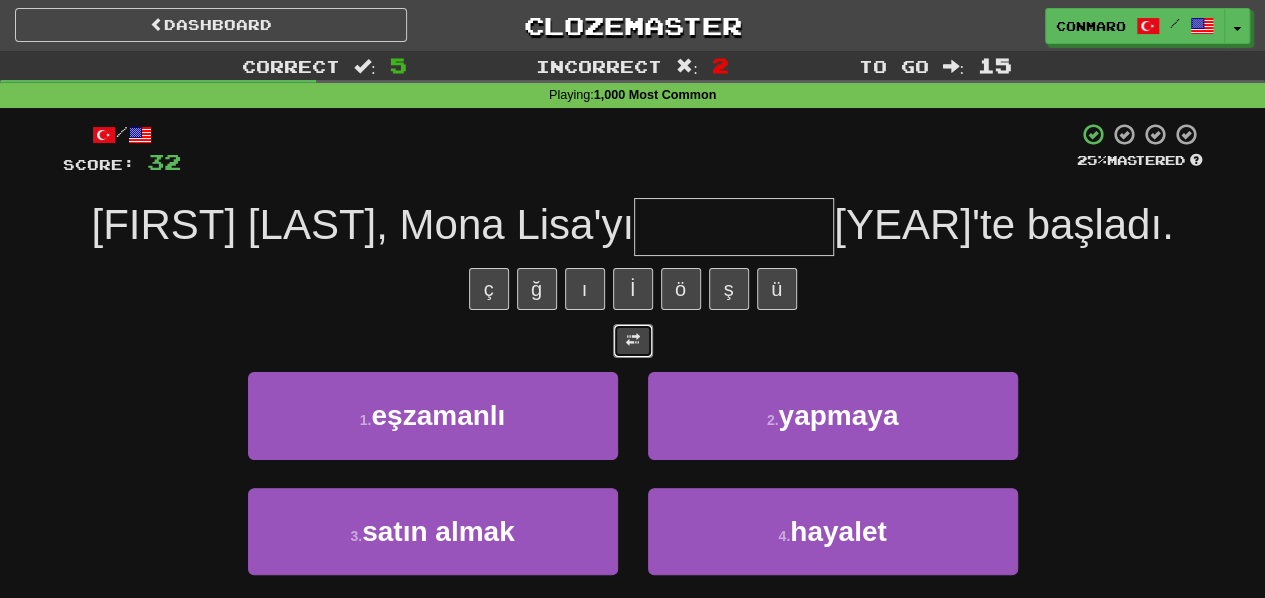click at bounding box center [633, 340] 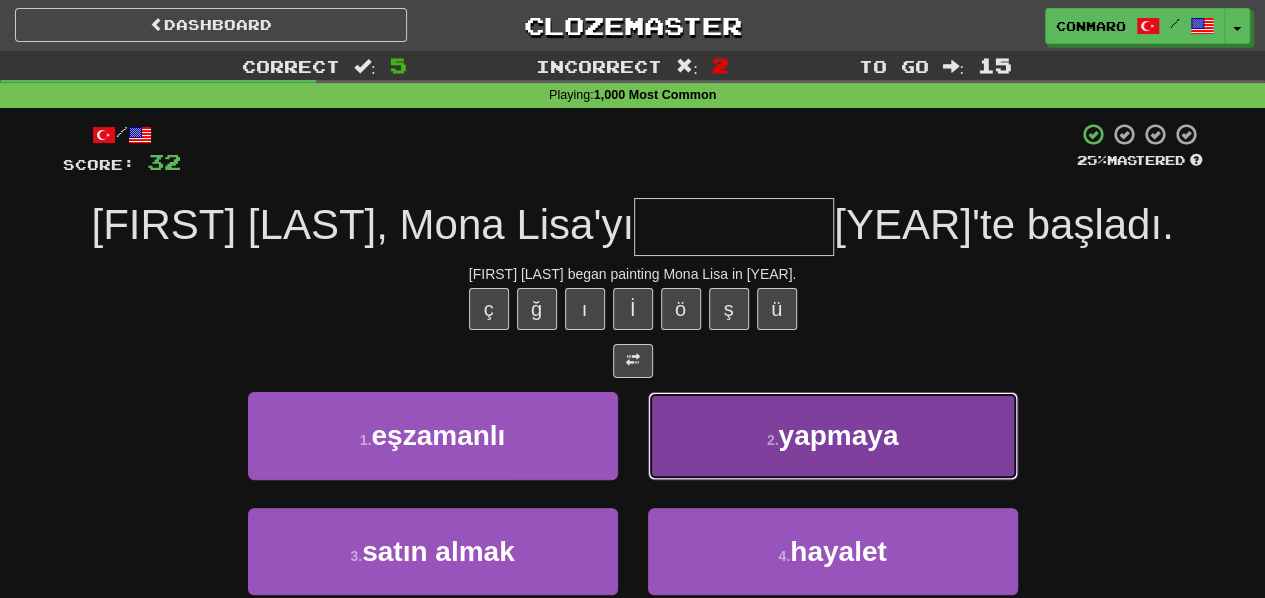 click on "yapmaya" at bounding box center [838, 435] 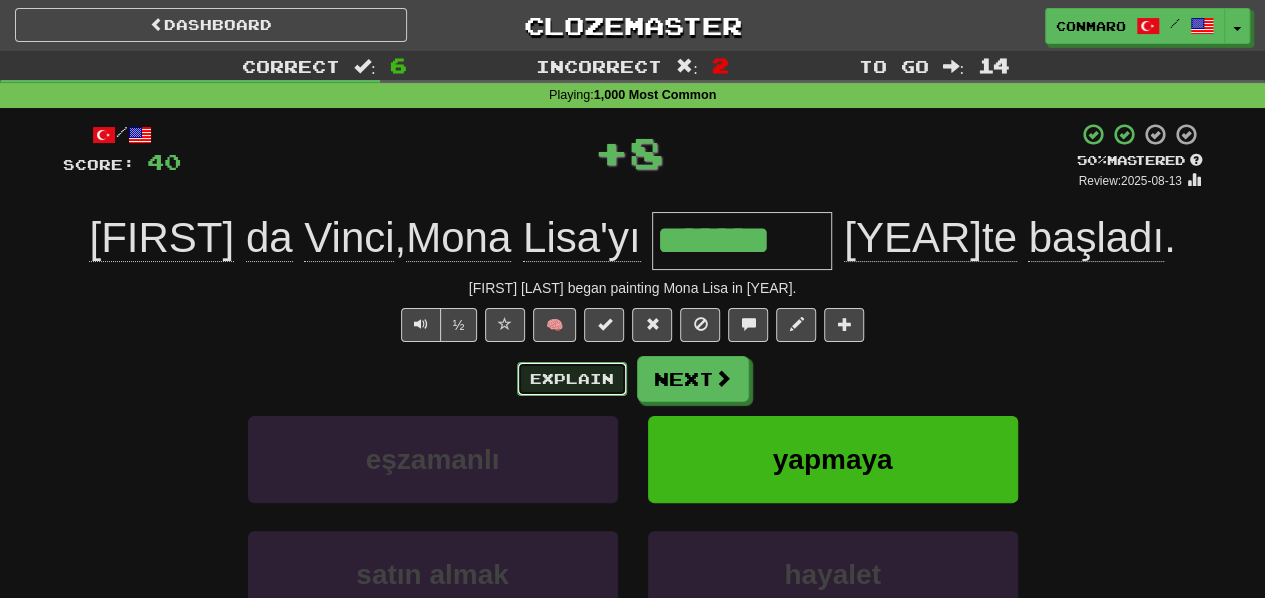 click on "Explain" at bounding box center (572, 379) 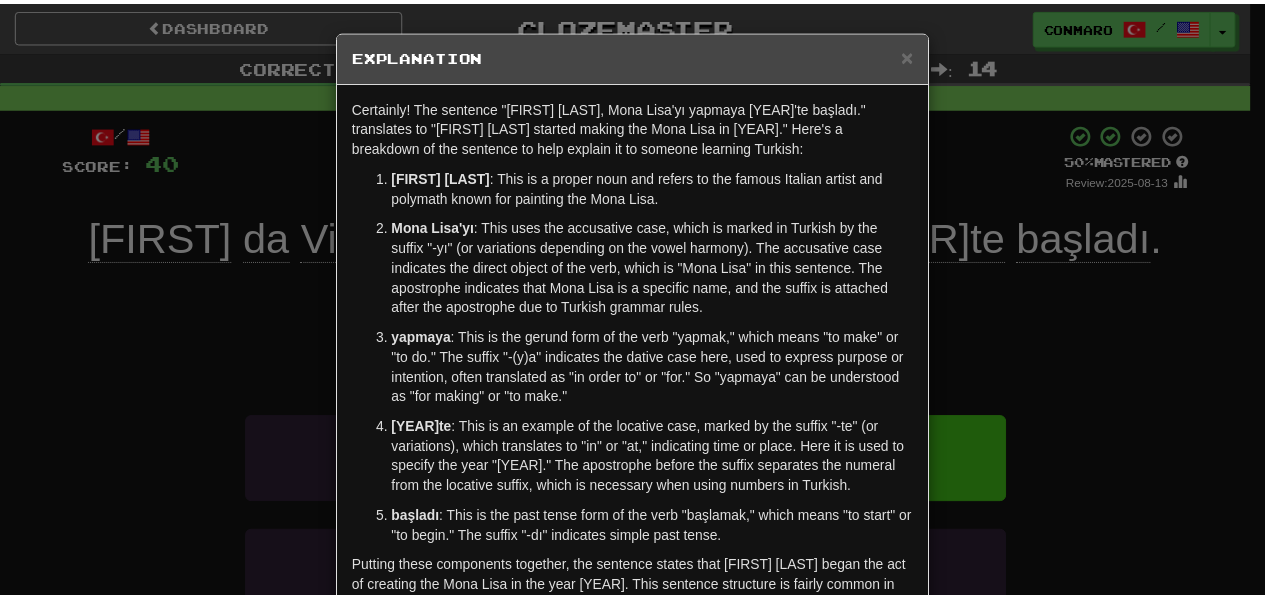 scroll, scrollTop: 158, scrollLeft: 0, axis: vertical 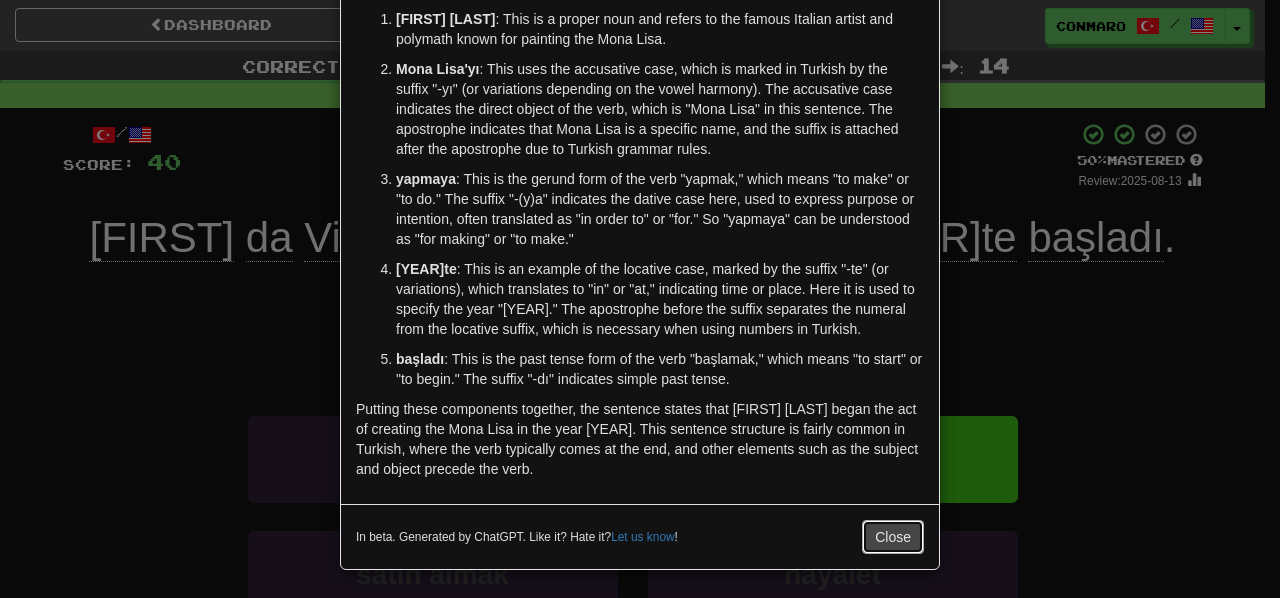 click on "Close" at bounding box center [893, 537] 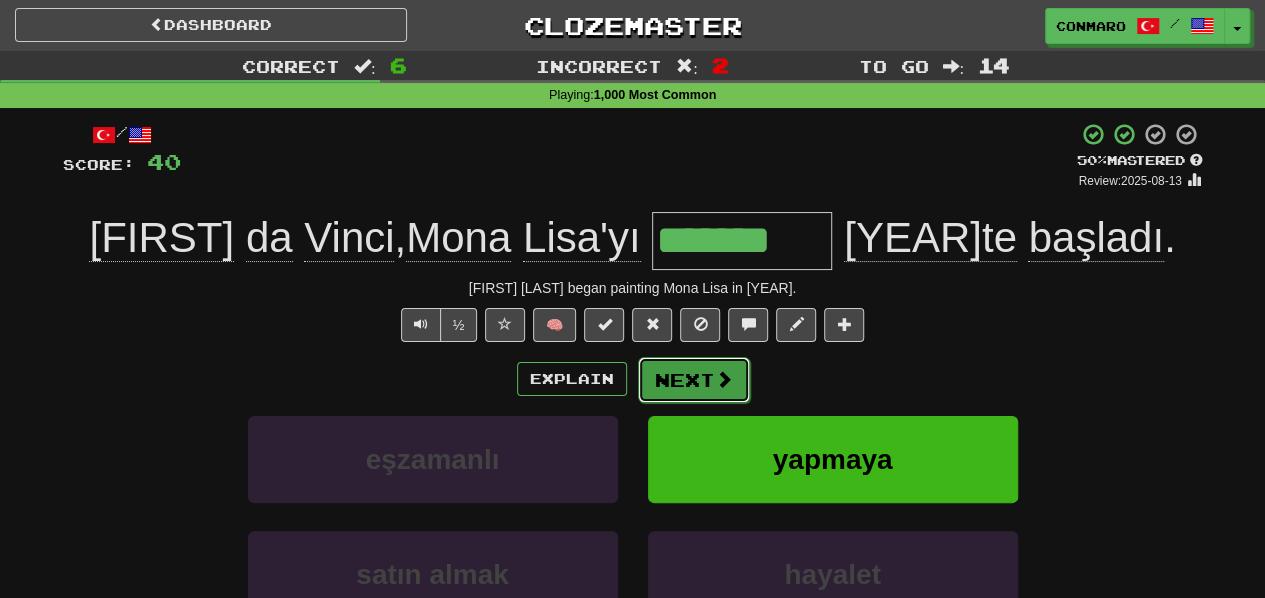 click on "Next" at bounding box center (694, 380) 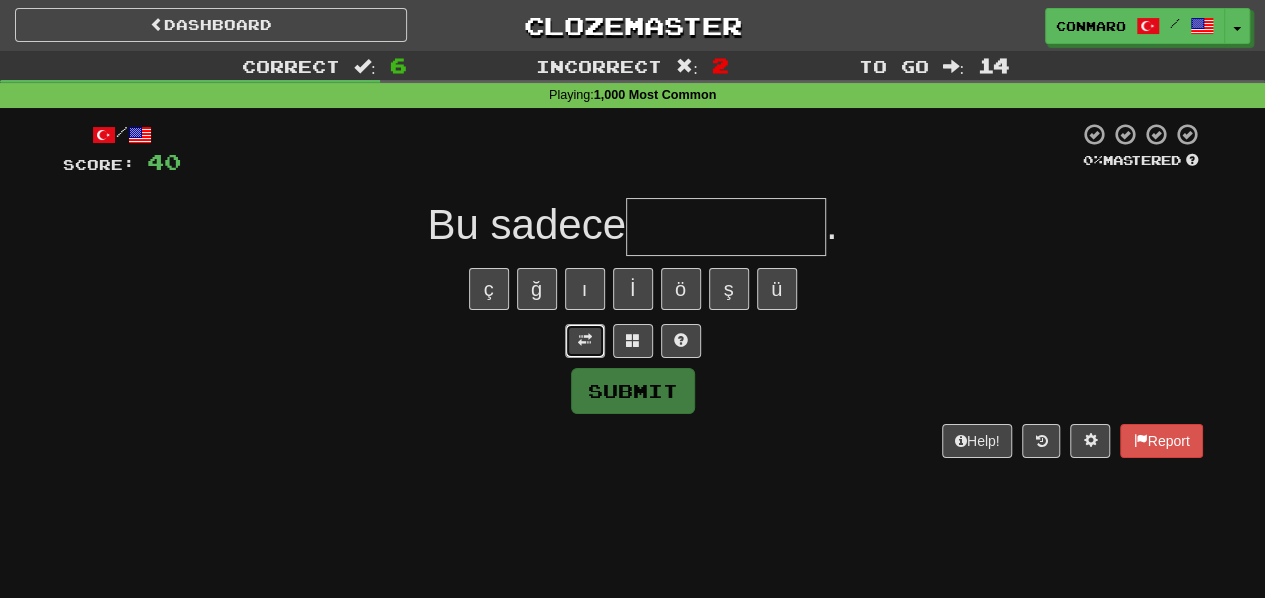 click at bounding box center (585, 340) 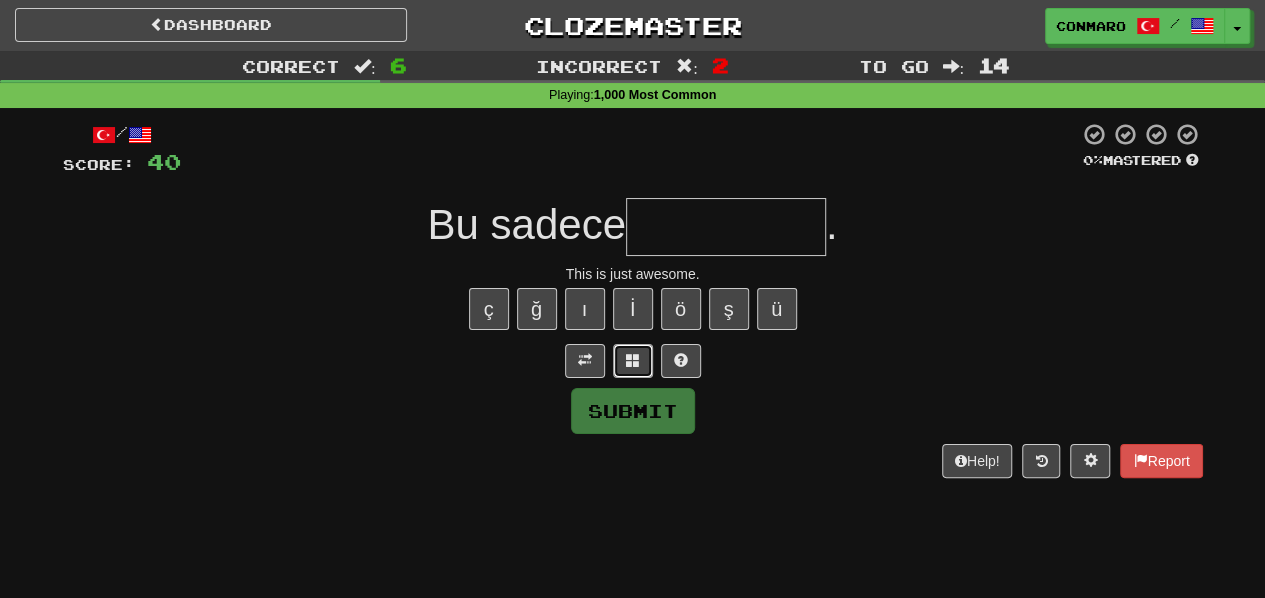 click at bounding box center [633, 360] 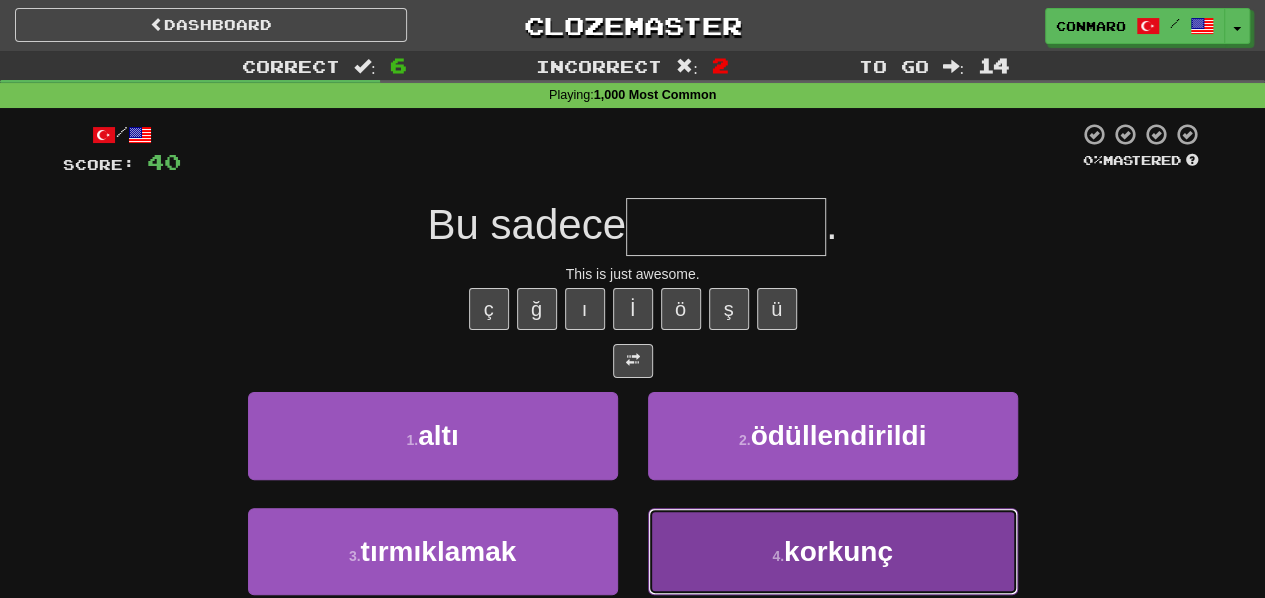 click on "4 .  korkunç" at bounding box center (833, 551) 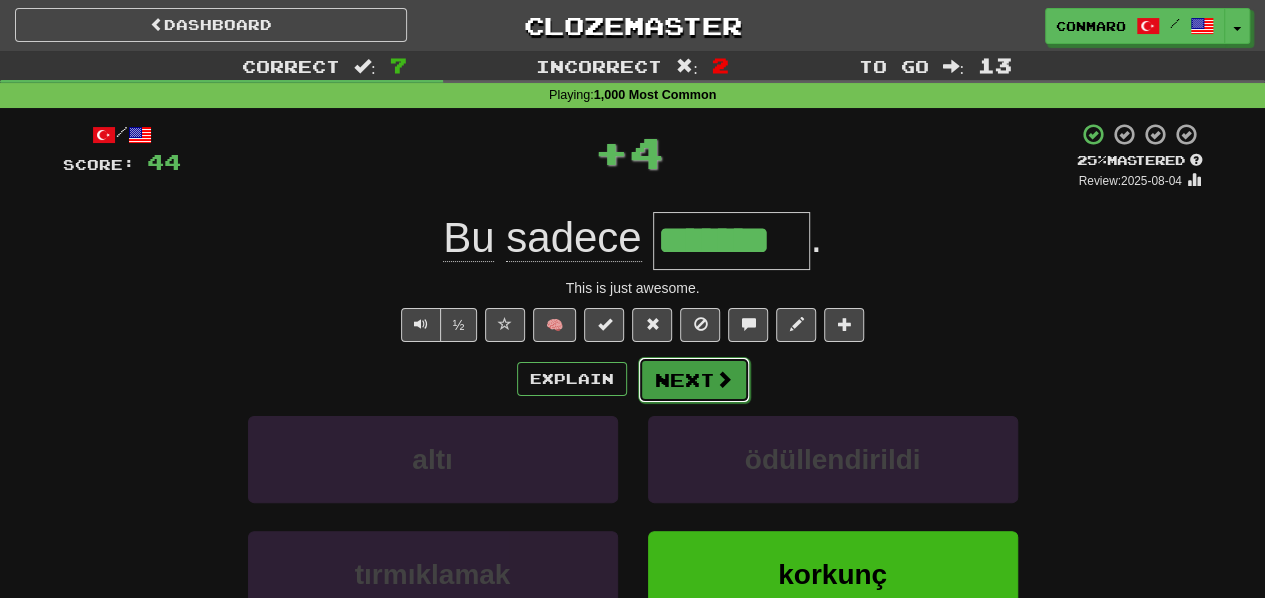 click on "Next" at bounding box center (694, 380) 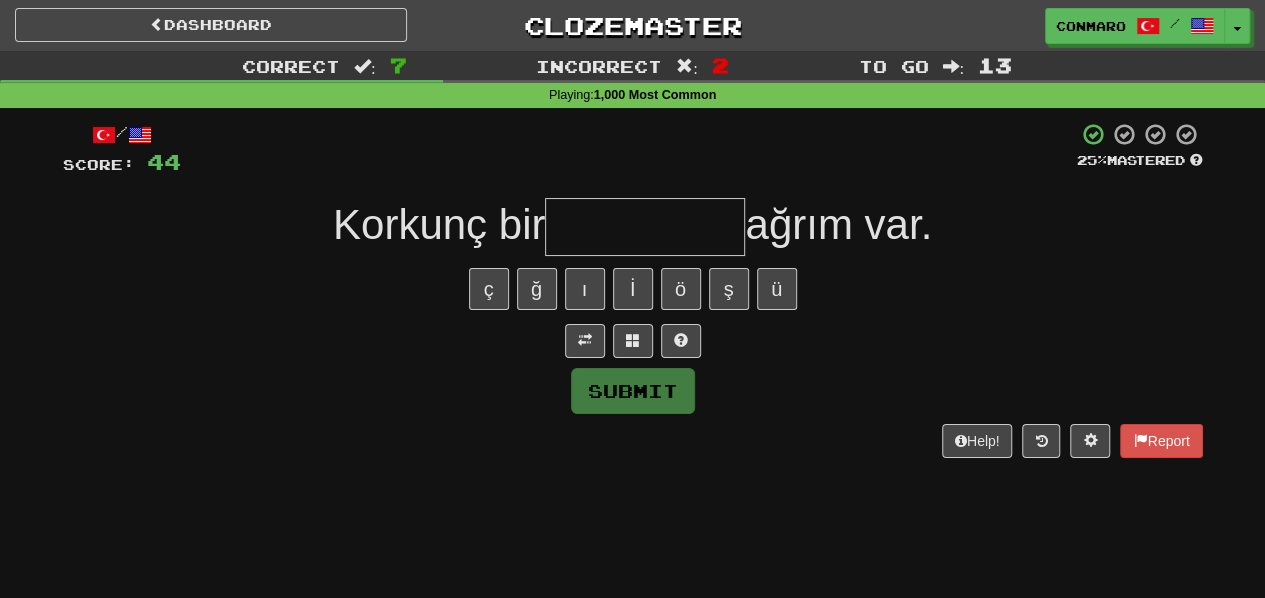 type on "*" 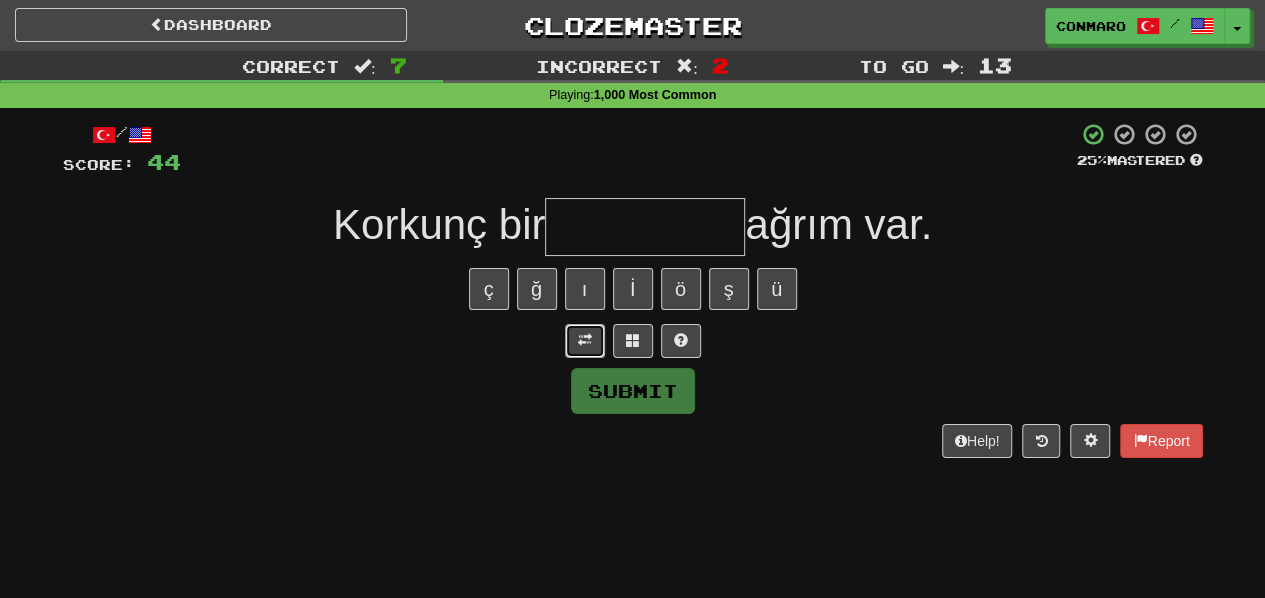 click at bounding box center [585, 340] 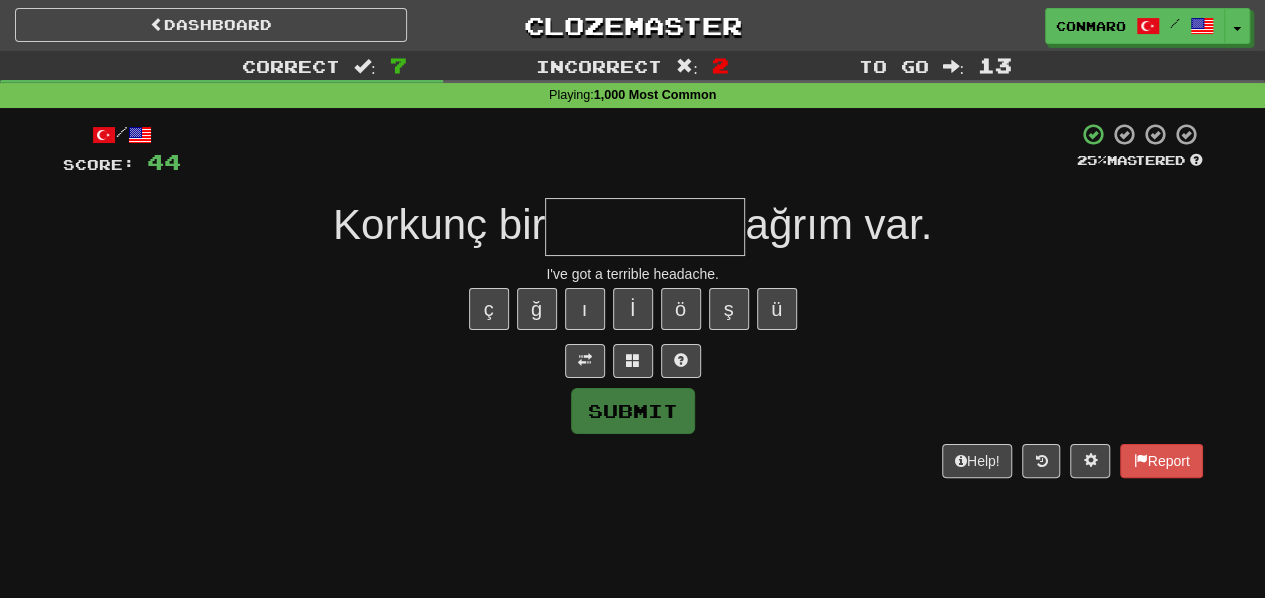 click at bounding box center (645, 227) 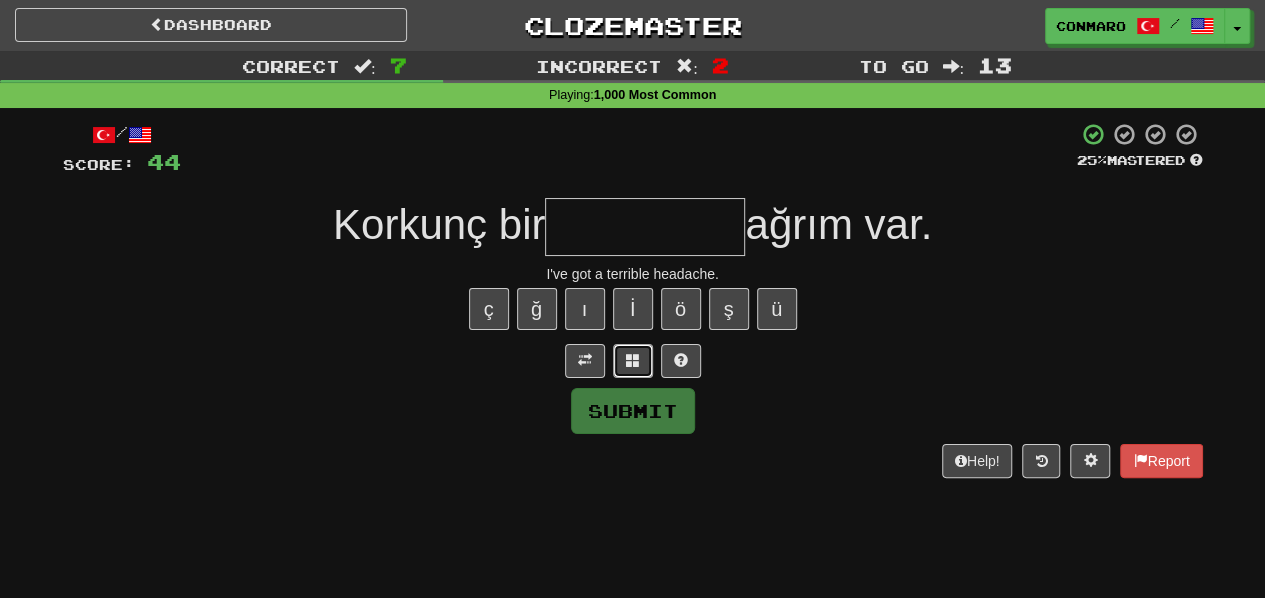 click at bounding box center [633, 360] 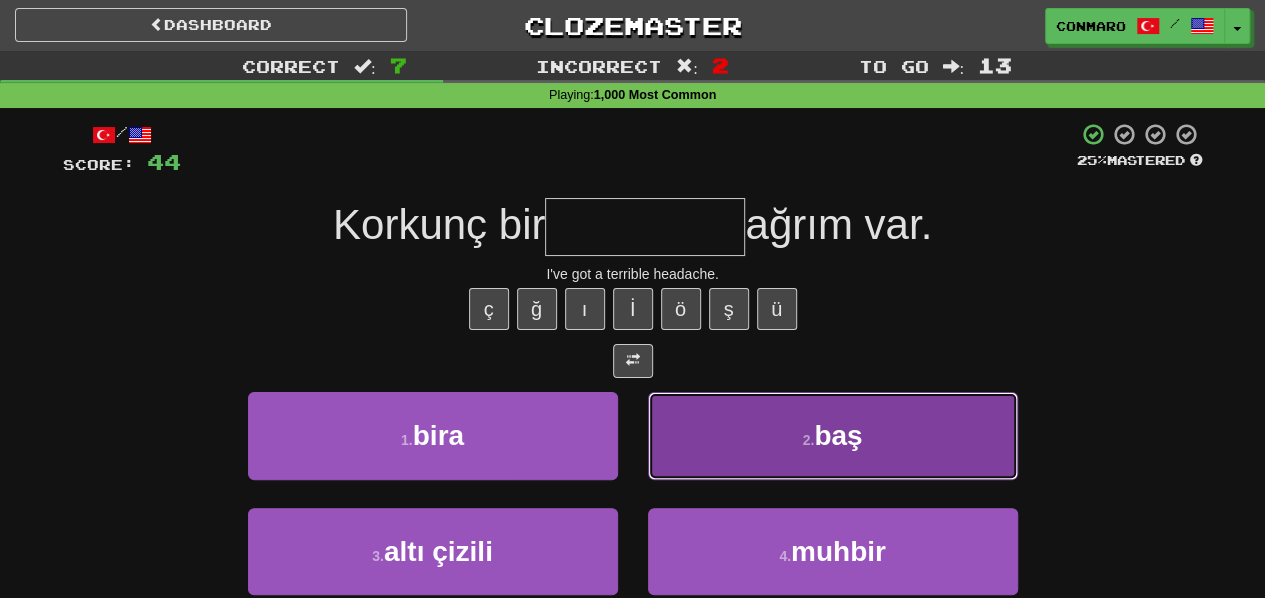 click on "2 .  baş" at bounding box center [833, 435] 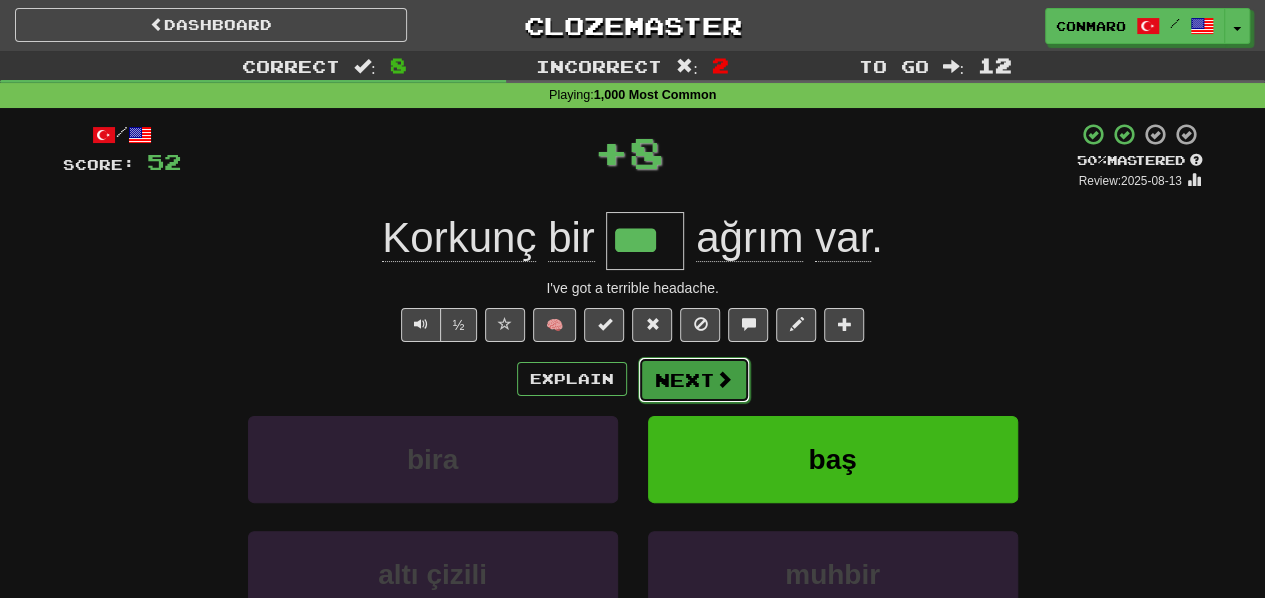 click on "Next" at bounding box center [694, 380] 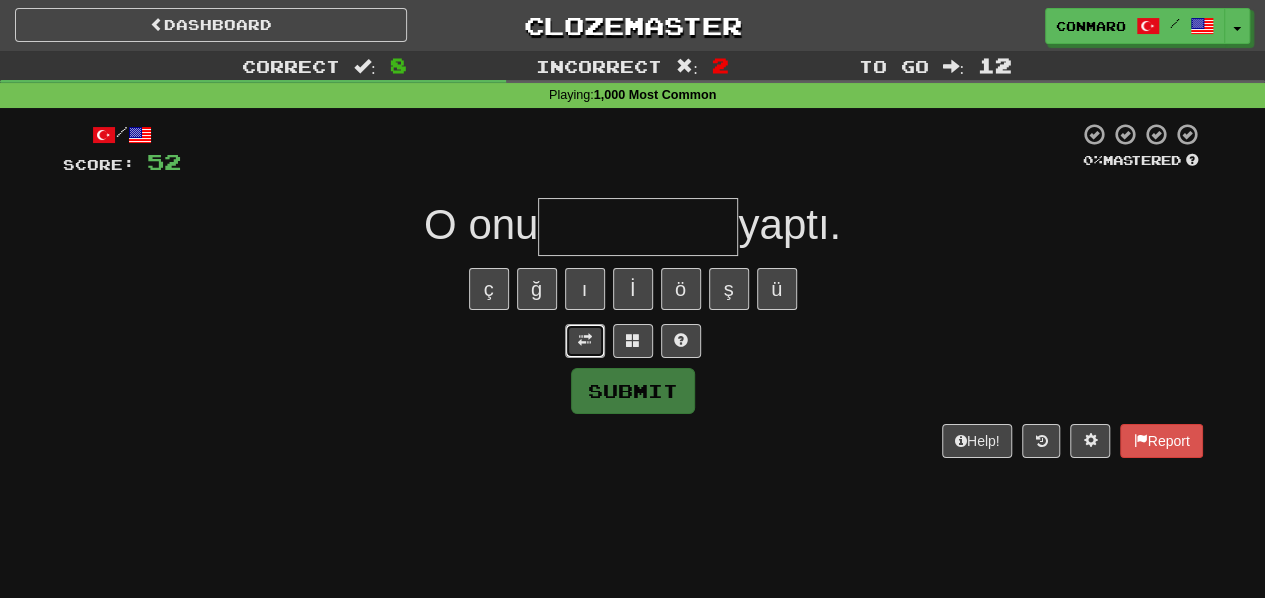 click at bounding box center (585, 341) 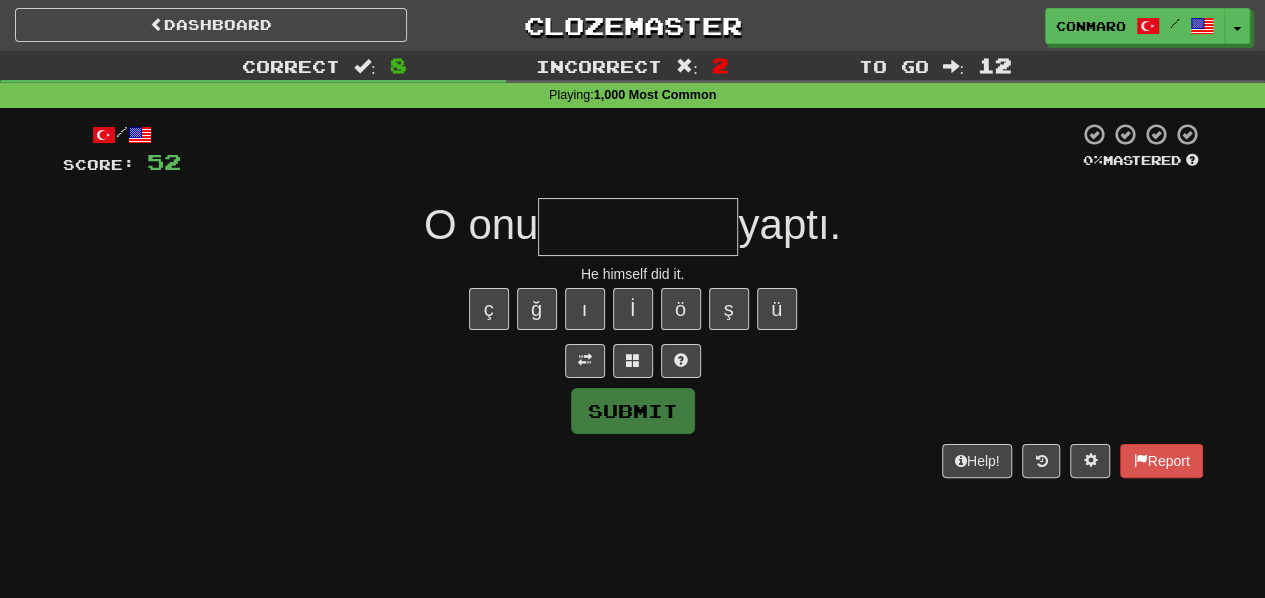 click at bounding box center (638, 227) 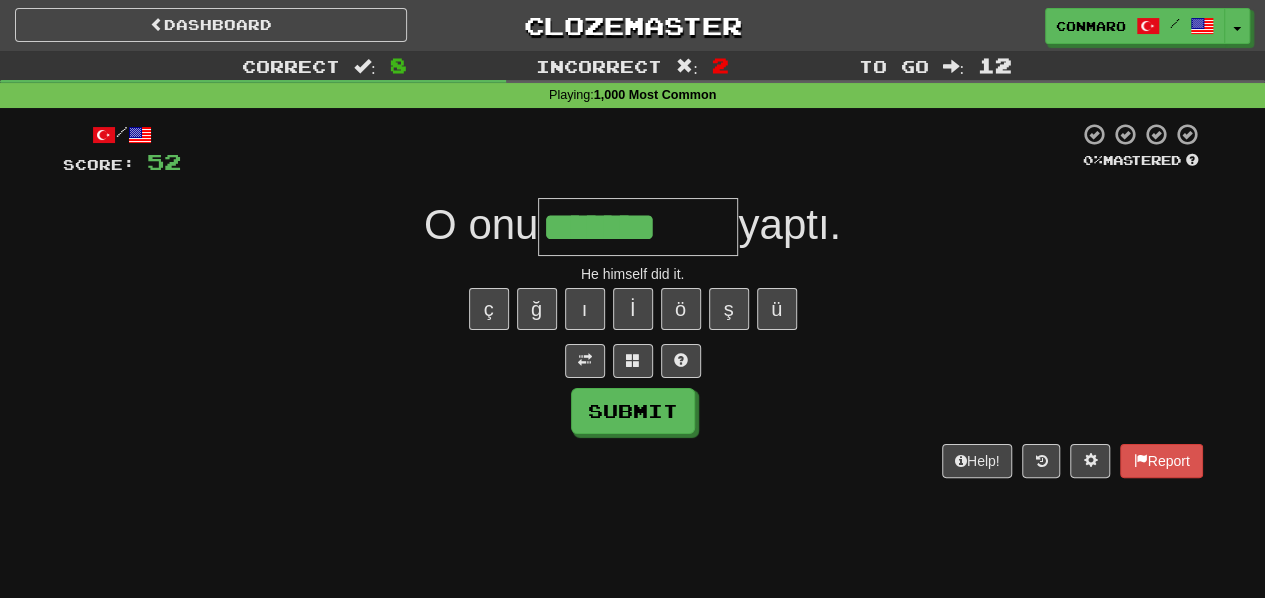 type on "*******" 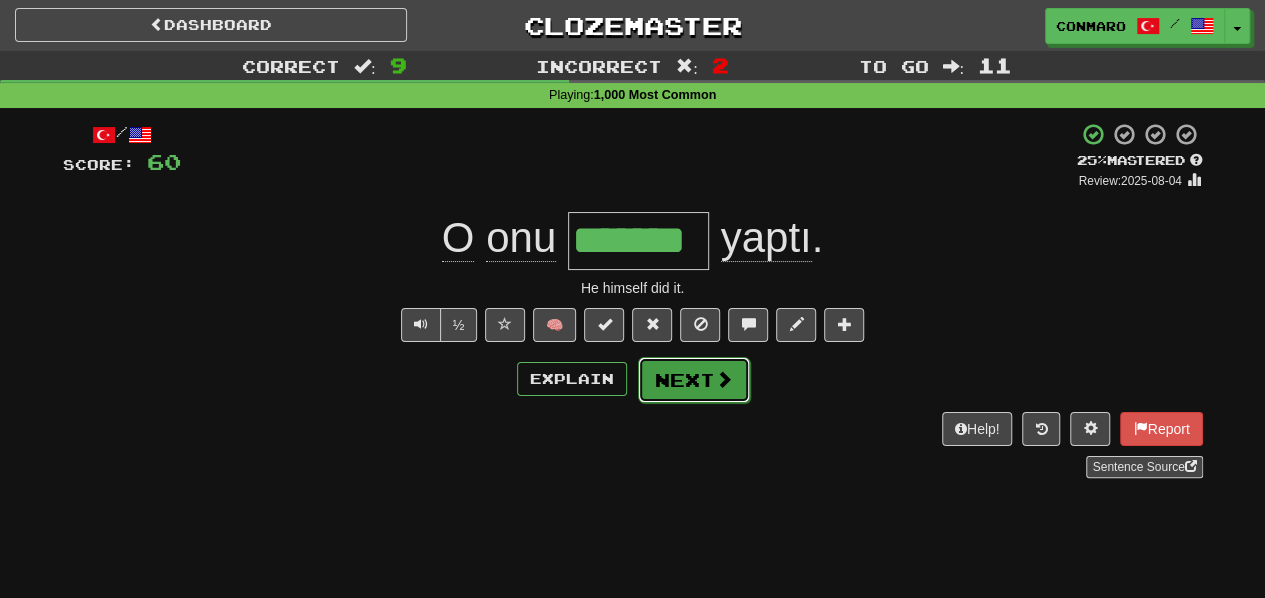 click on "Next" at bounding box center [694, 380] 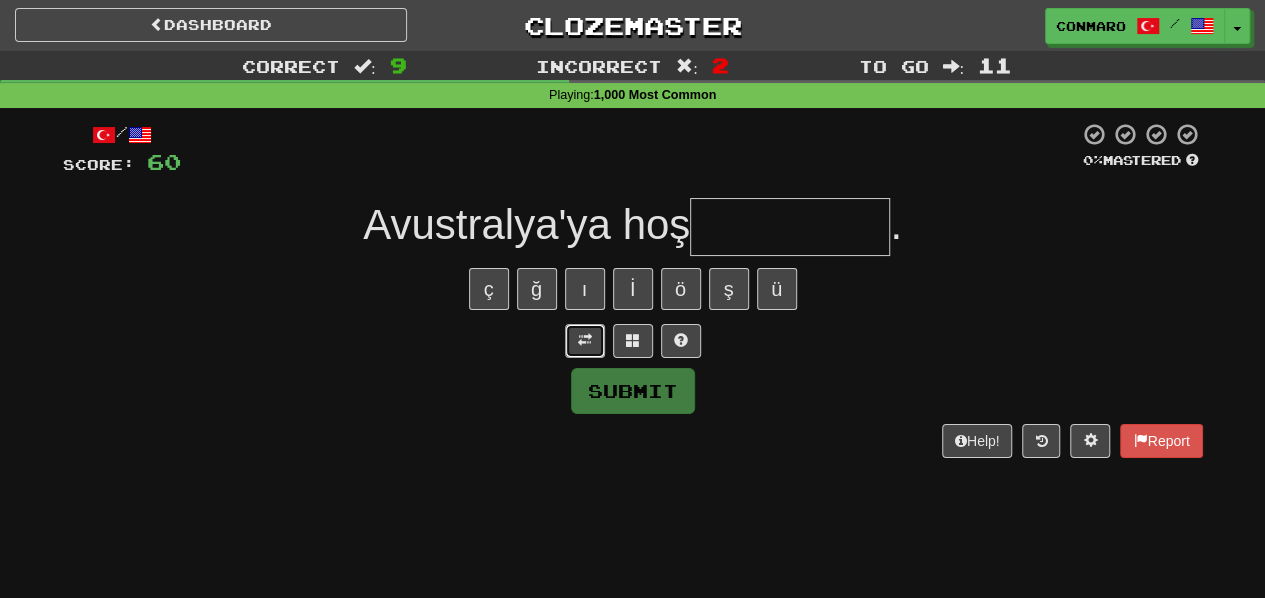 click at bounding box center (585, 340) 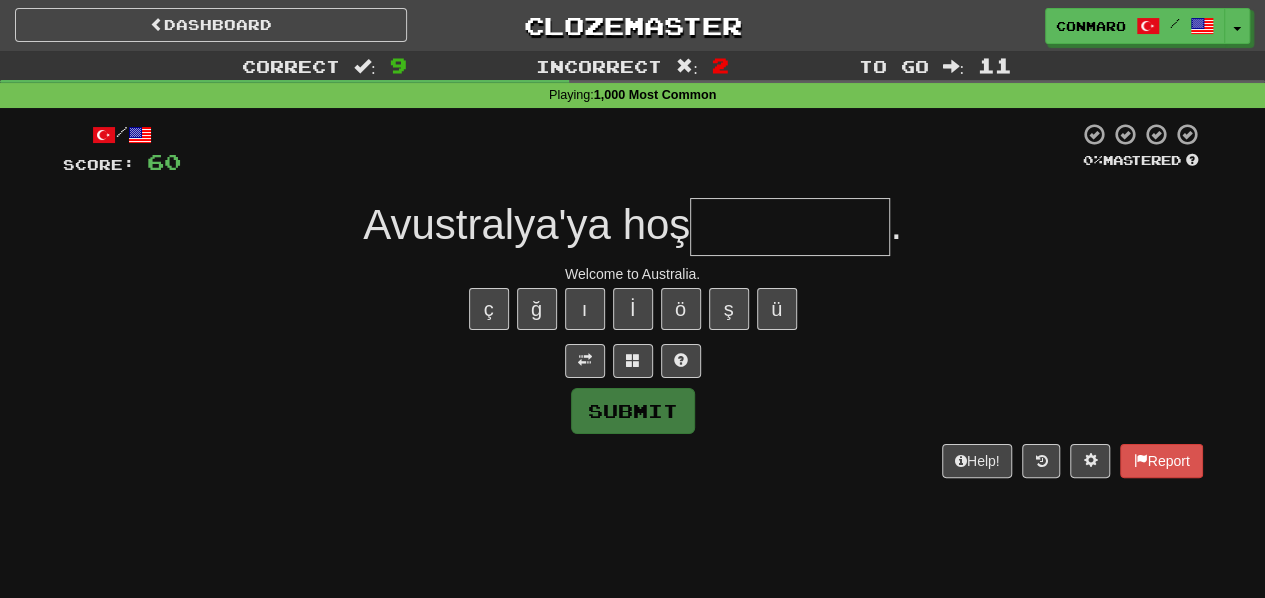 click at bounding box center (790, 227) 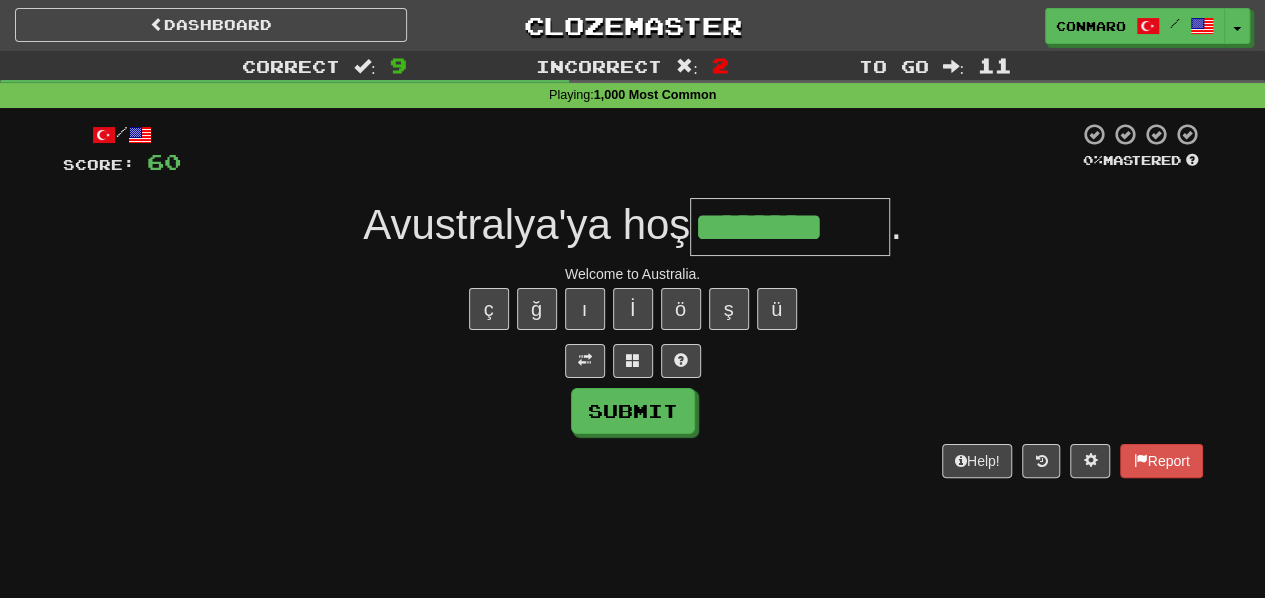 type on "********" 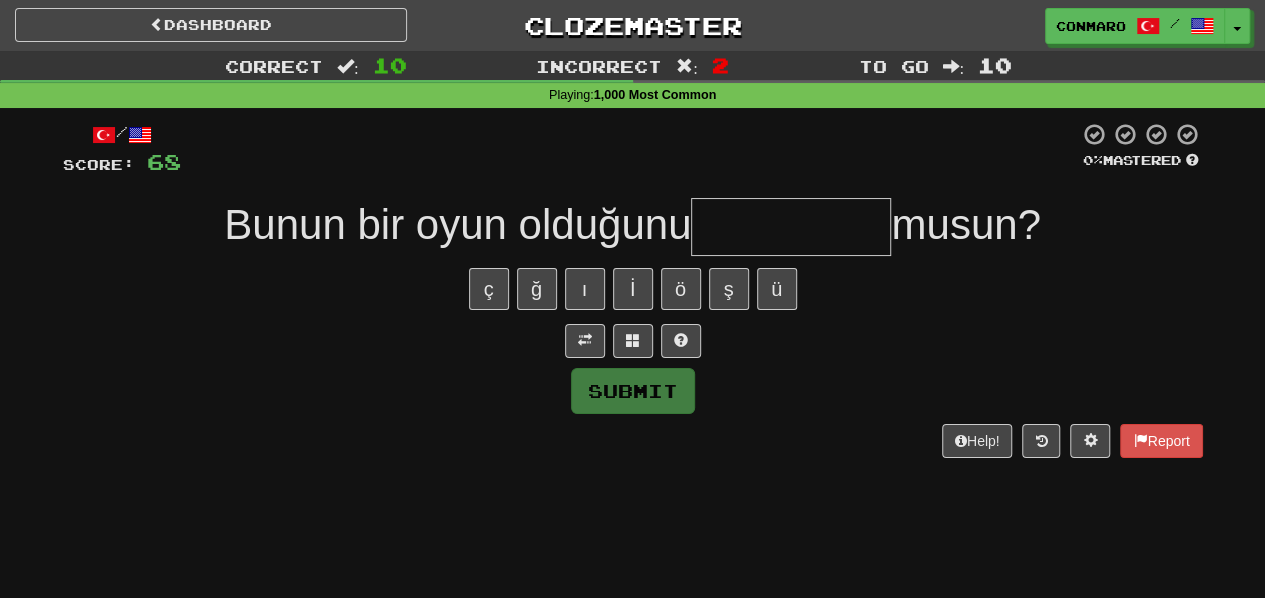 type on "*" 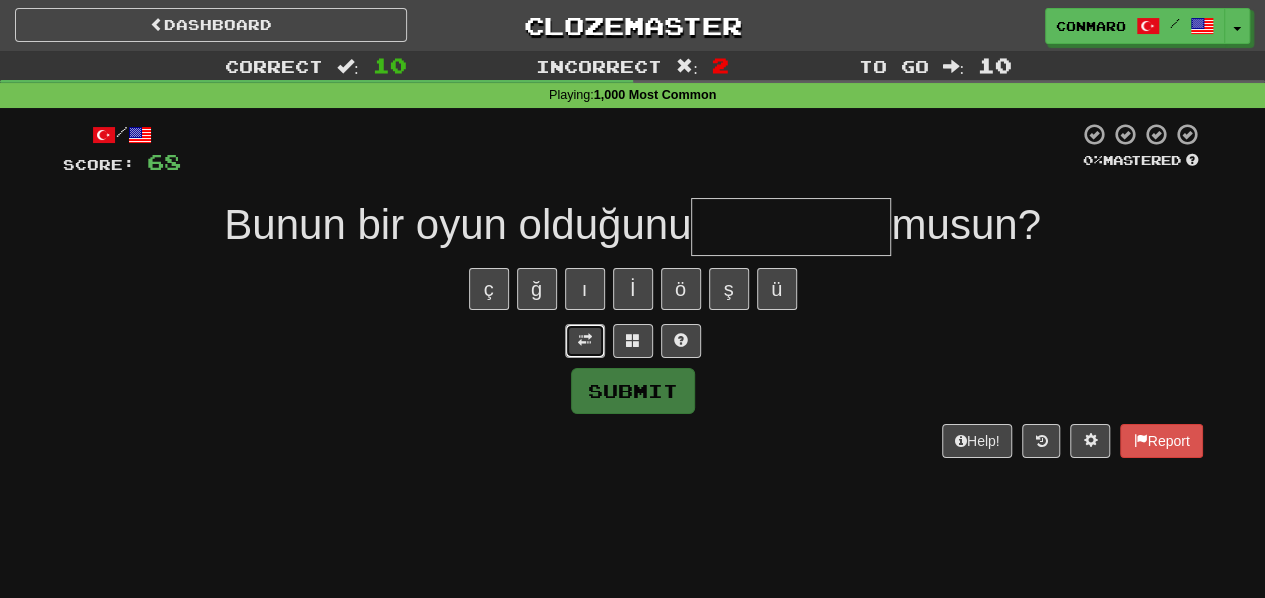 click at bounding box center [585, 340] 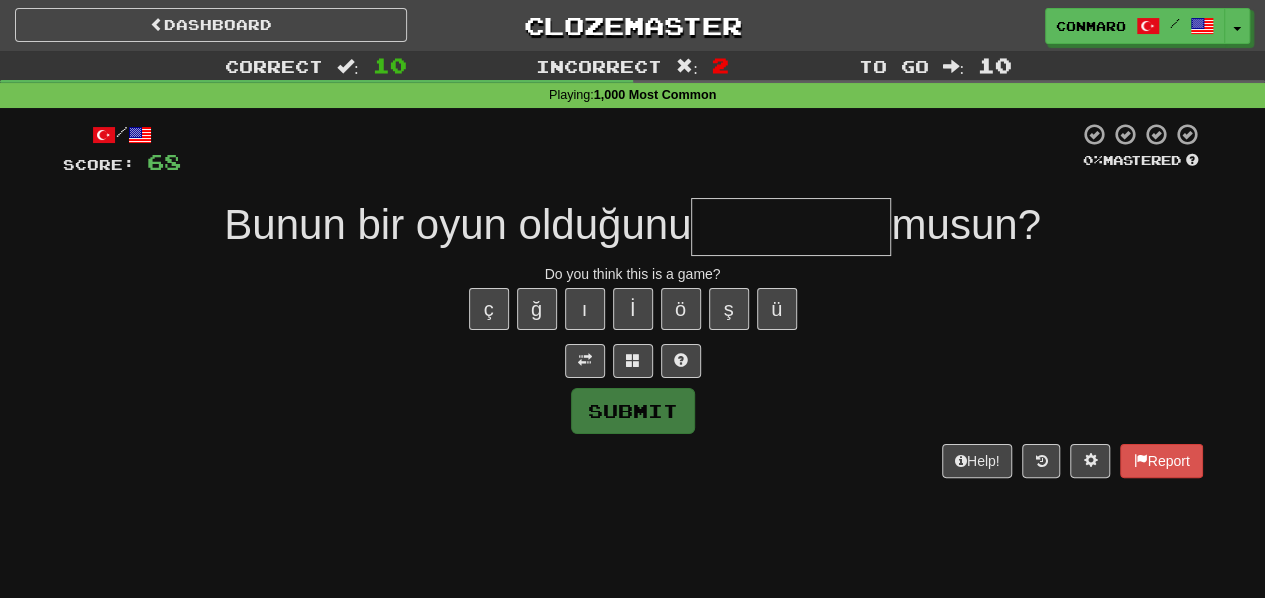 click at bounding box center [791, 227] 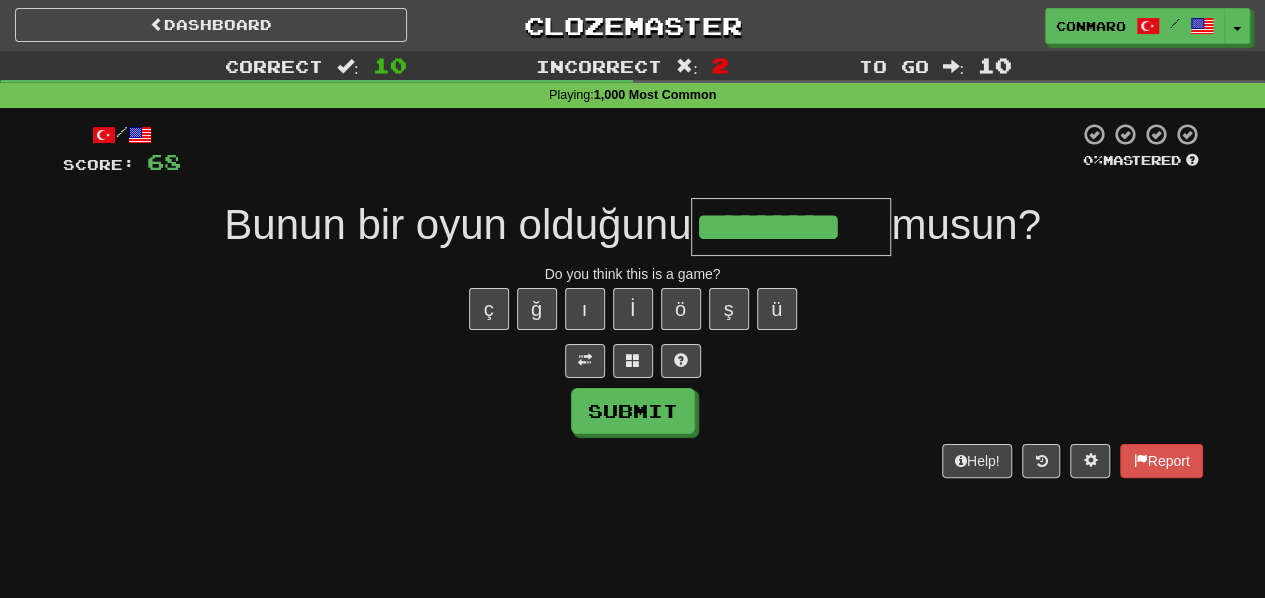 scroll, scrollTop: 0, scrollLeft: 3, axis: horizontal 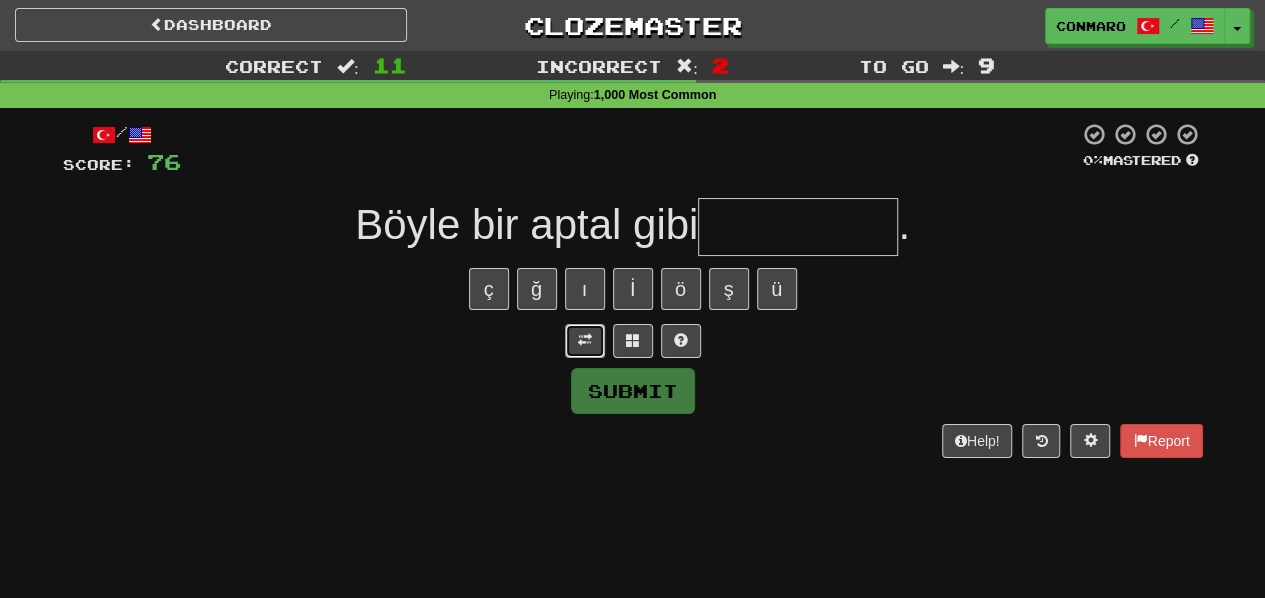 click at bounding box center (585, 341) 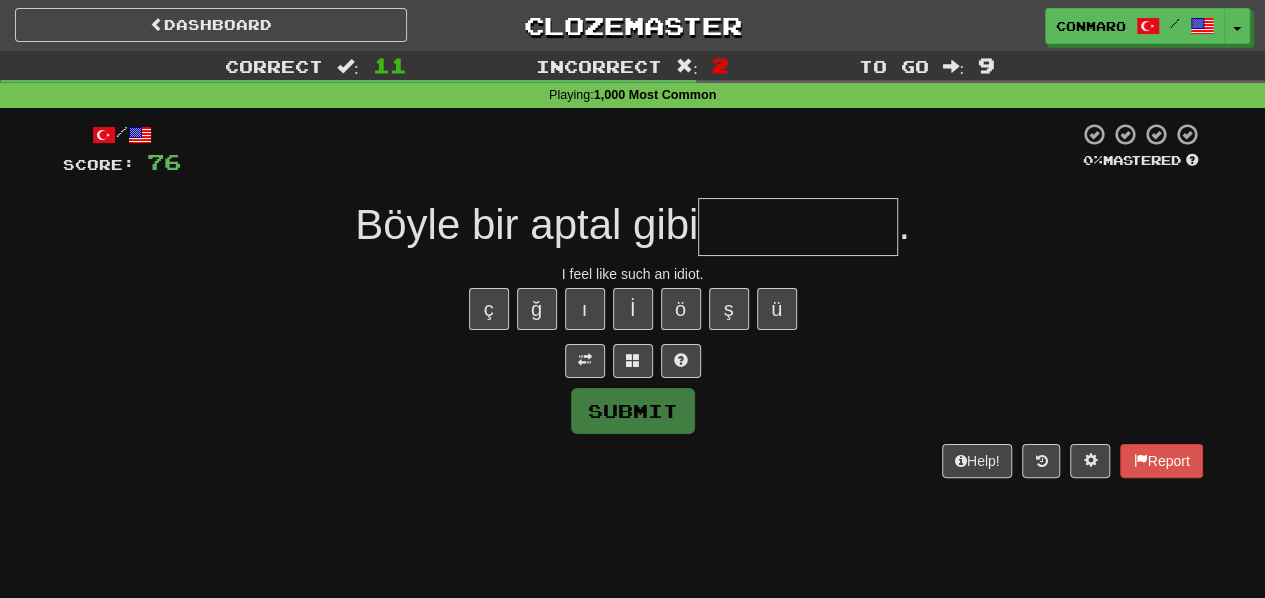 click at bounding box center (798, 227) 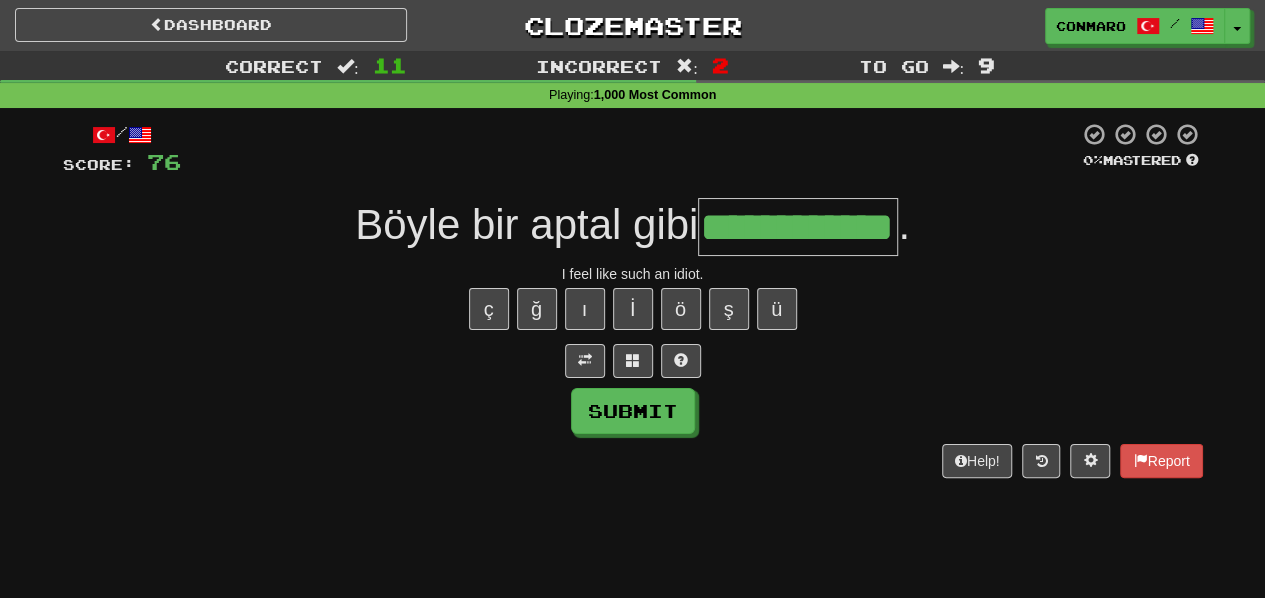 scroll, scrollTop: 0, scrollLeft: 54, axis: horizontal 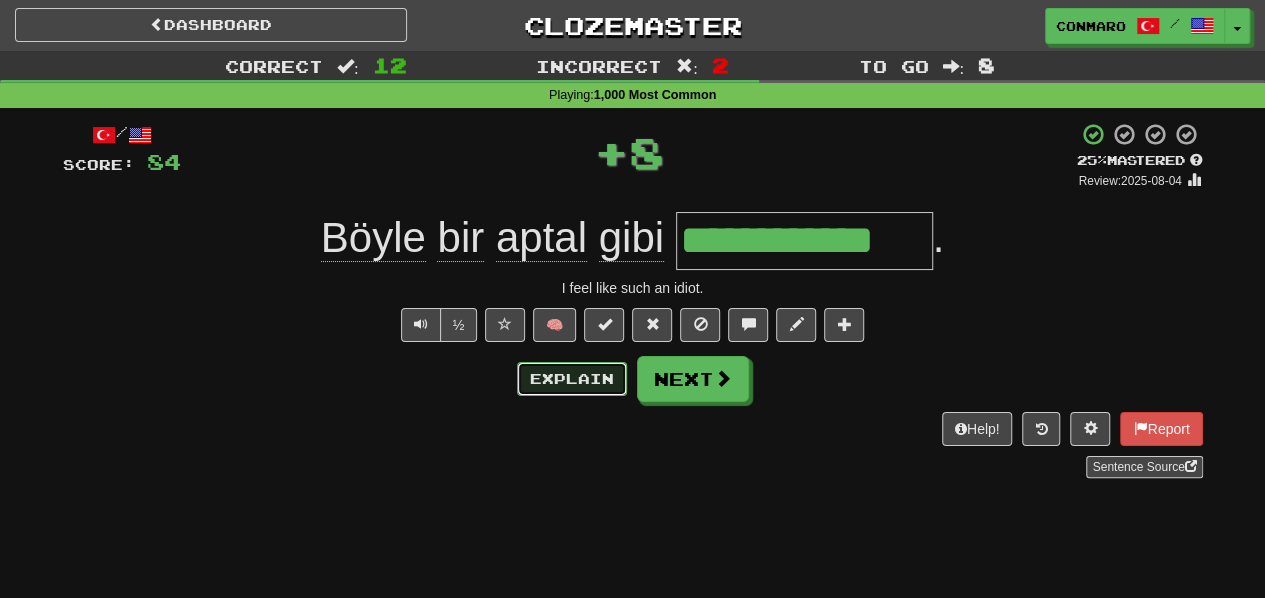 click on "Explain" at bounding box center [572, 379] 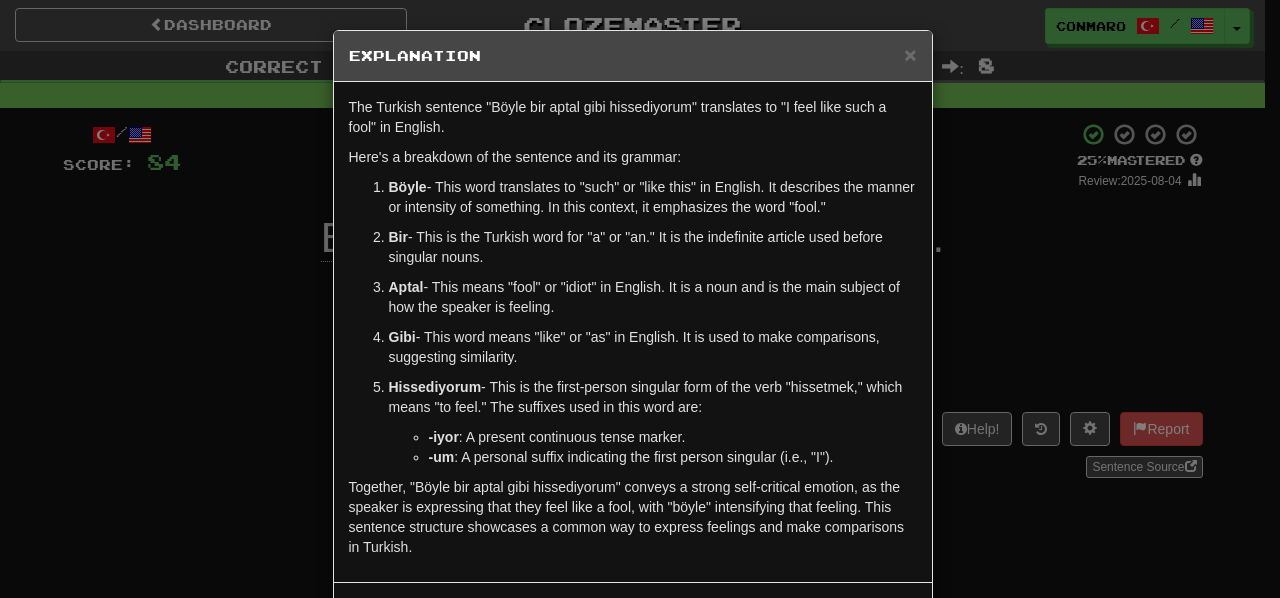 click on "Explanation" at bounding box center (633, 56) 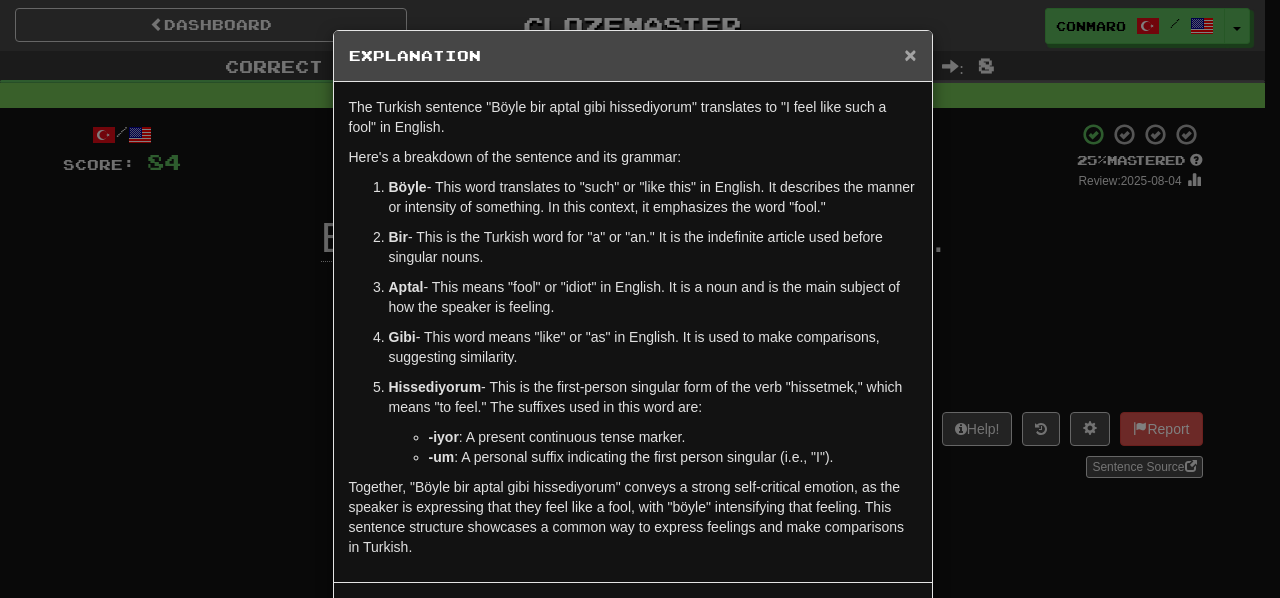 click on "×" at bounding box center (910, 54) 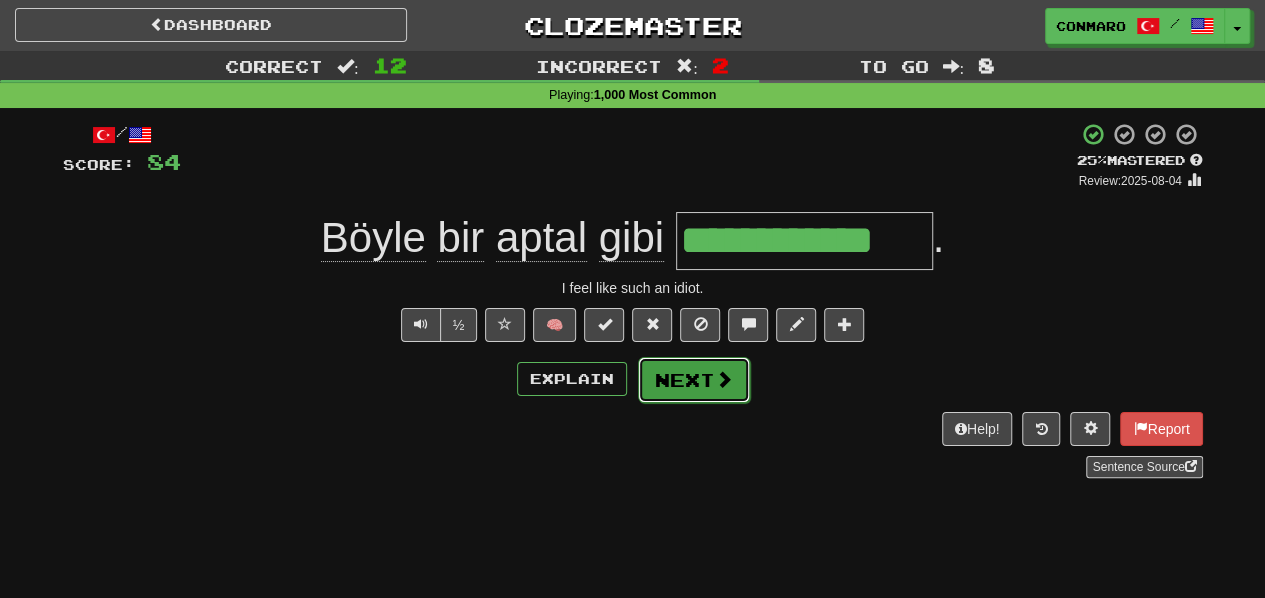 click on "Next" at bounding box center [694, 380] 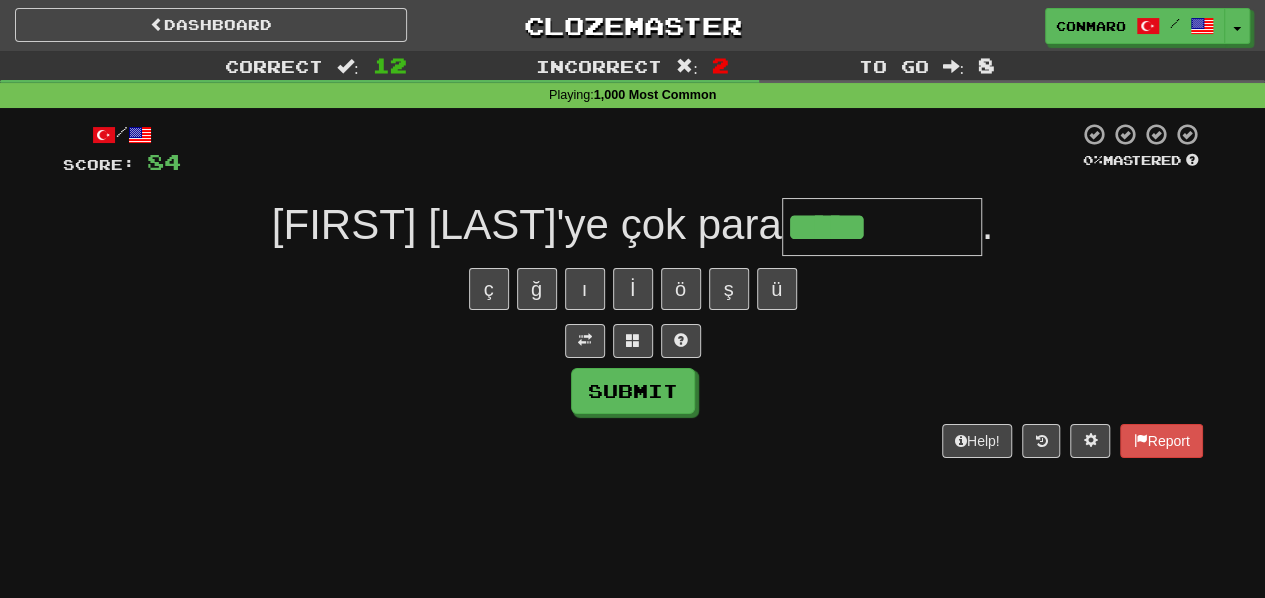 type on "*****" 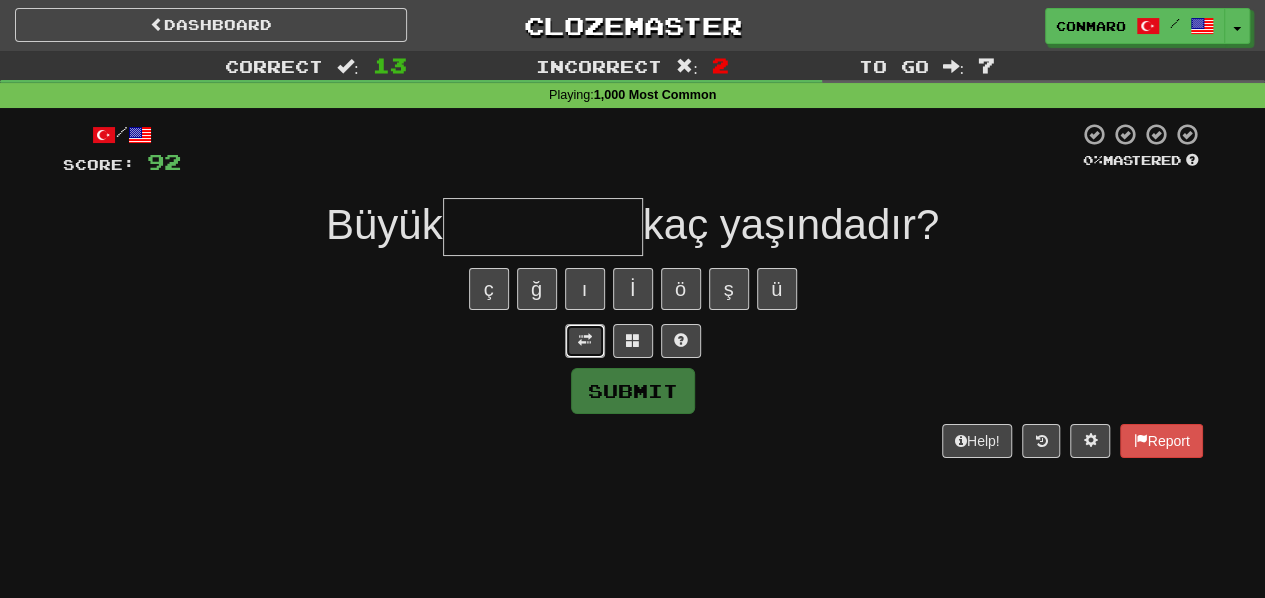 click at bounding box center [585, 340] 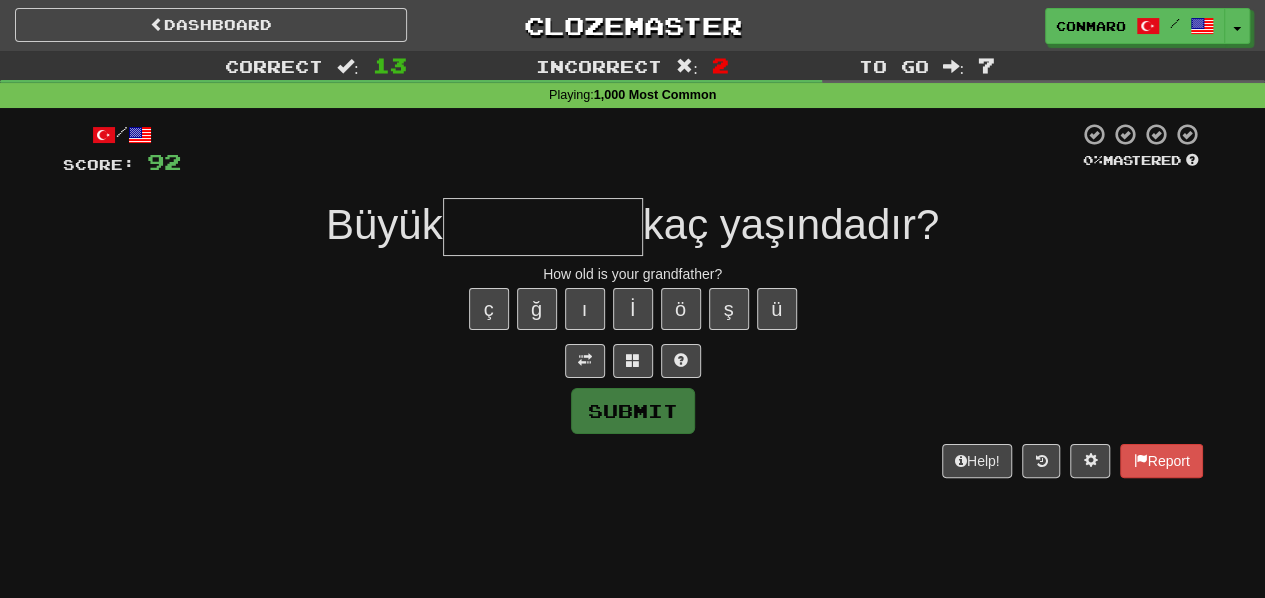 click at bounding box center (543, 227) 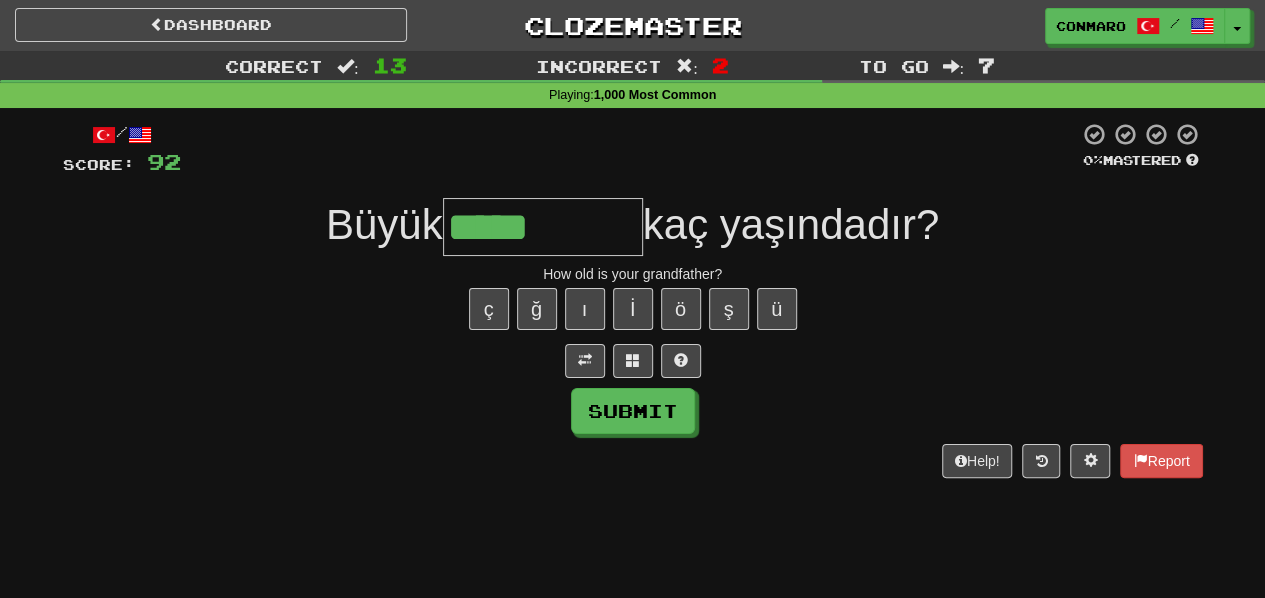 type on "*****" 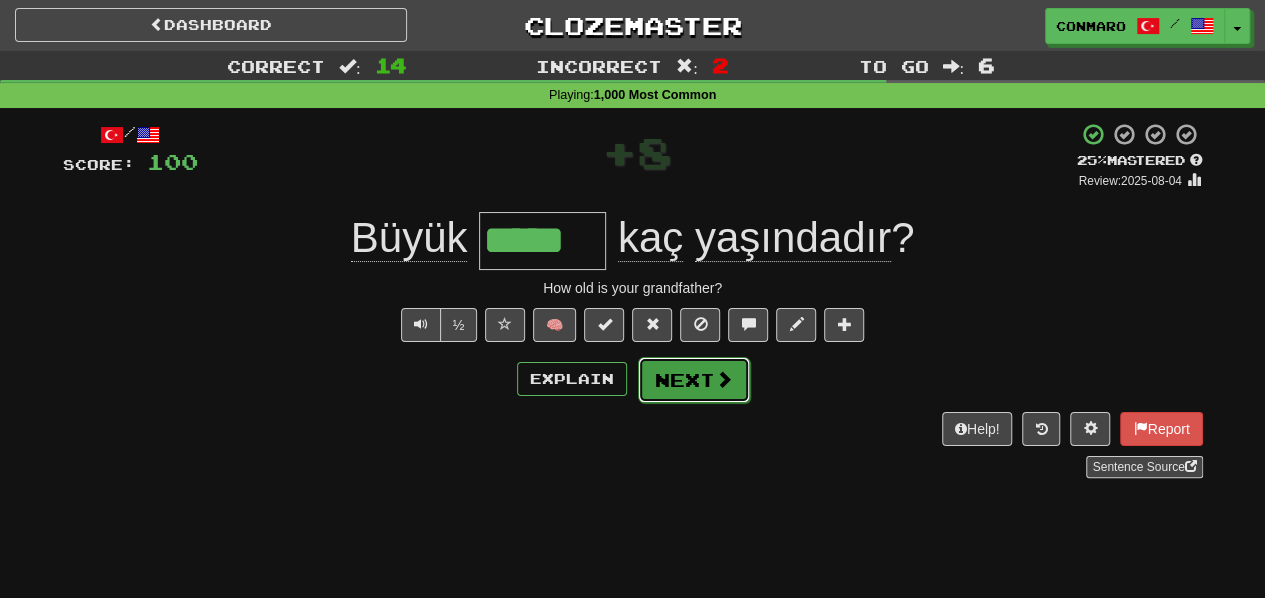 click on "Next" at bounding box center [694, 380] 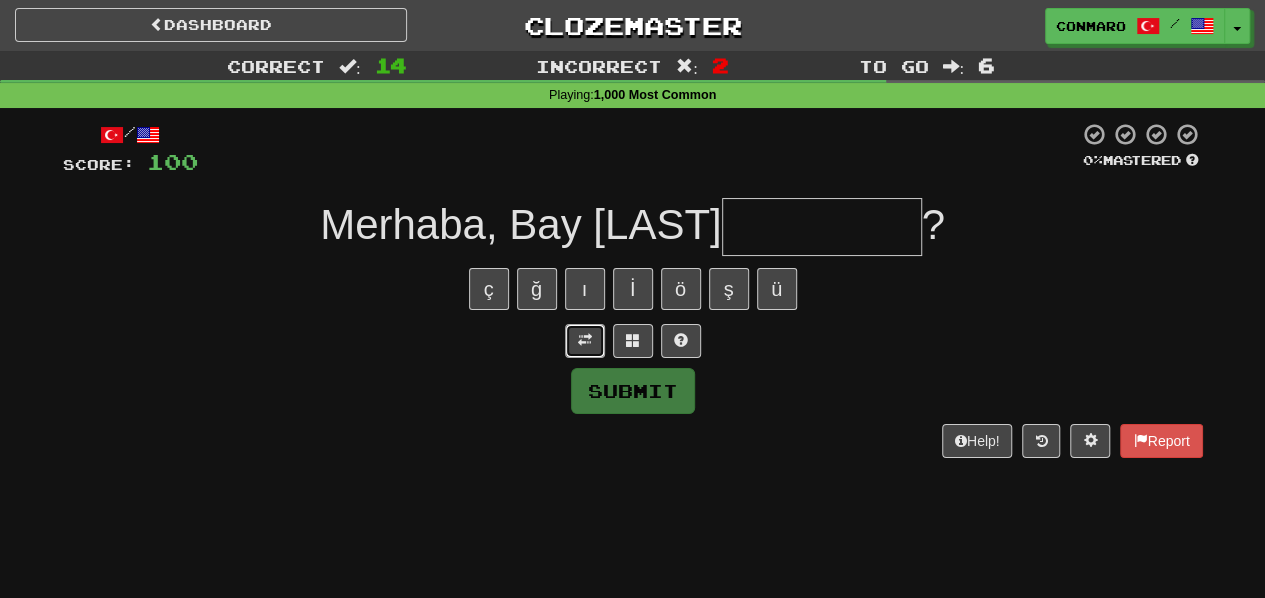 click at bounding box center [585, 340] 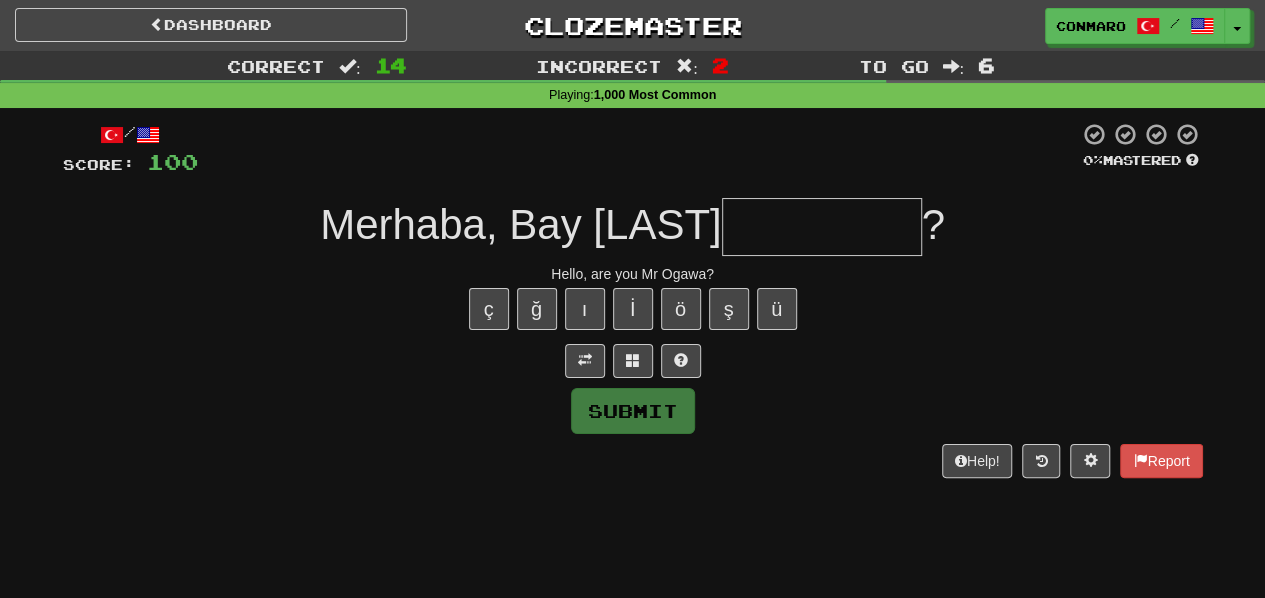 click at bounding box center (822, 227) 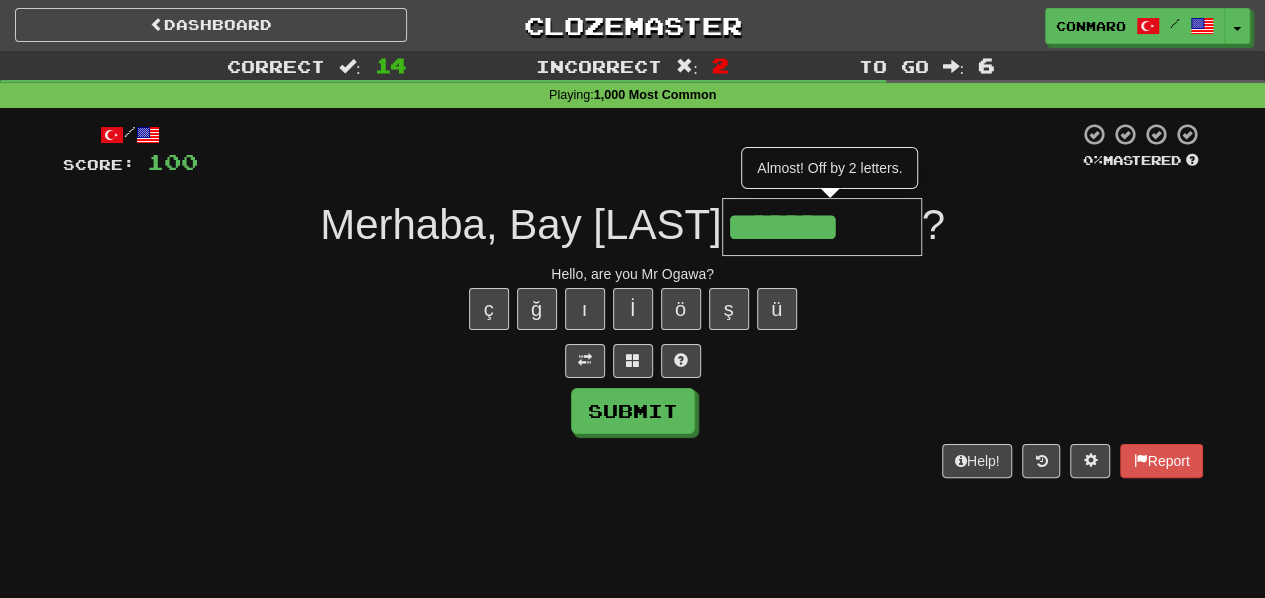 type on "*******" 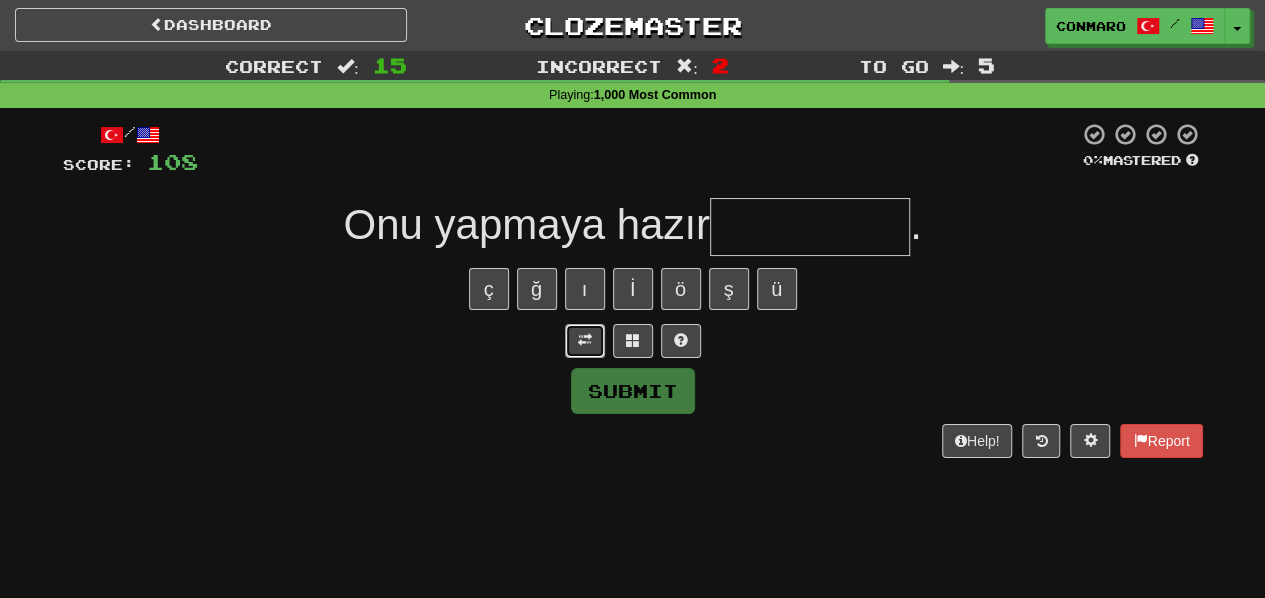 click at bounding box center [585, 341] 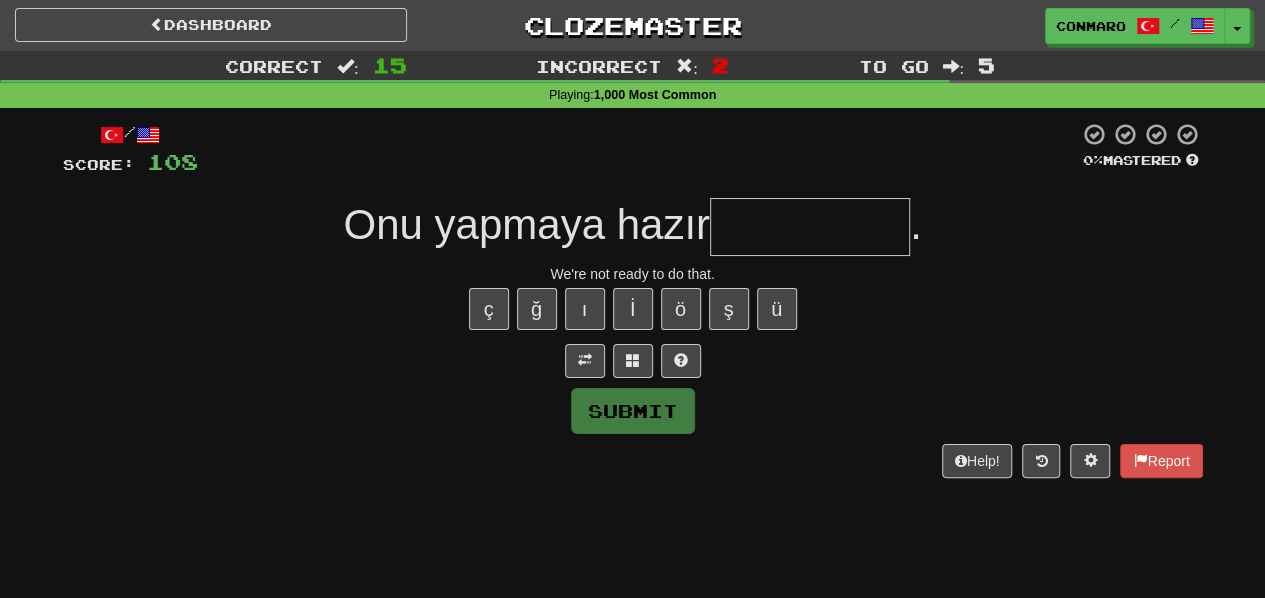 click at bounding box center [810, 227] 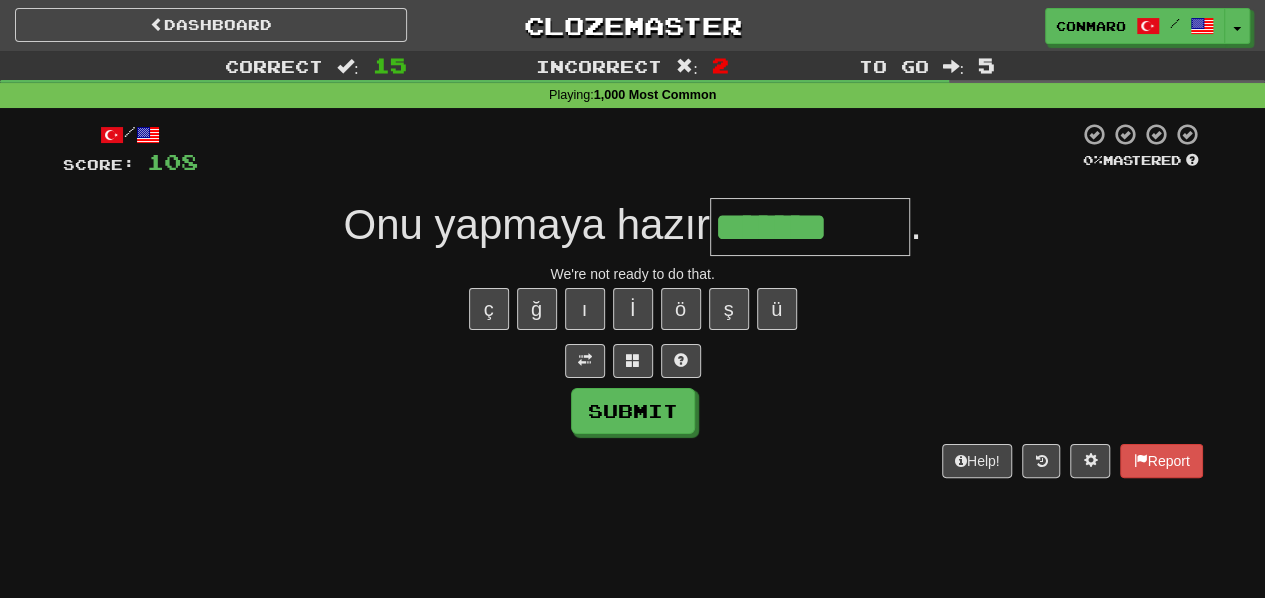 type on "*******" 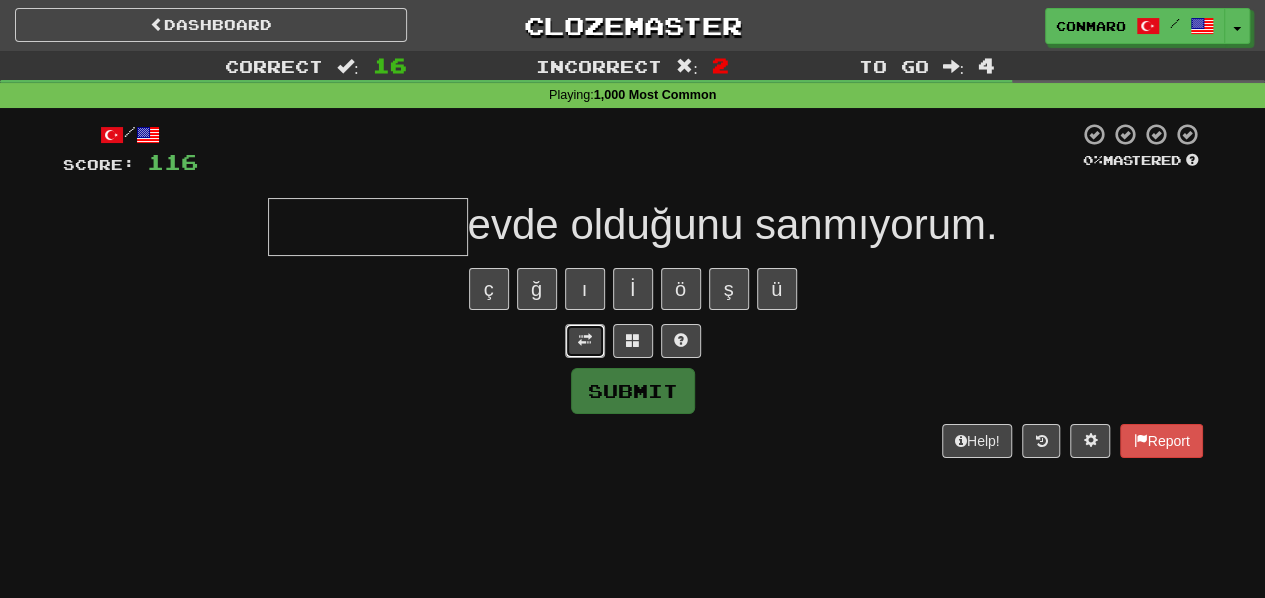 click at bounding box center (585, 341) 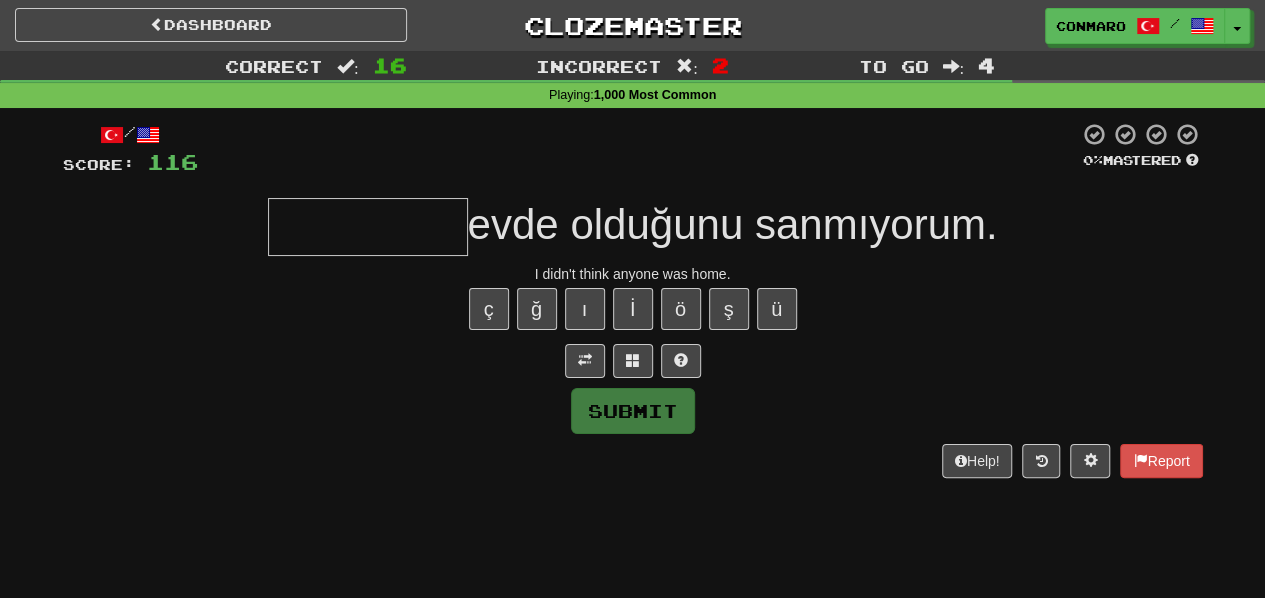 click at bounding box center [368, 227] 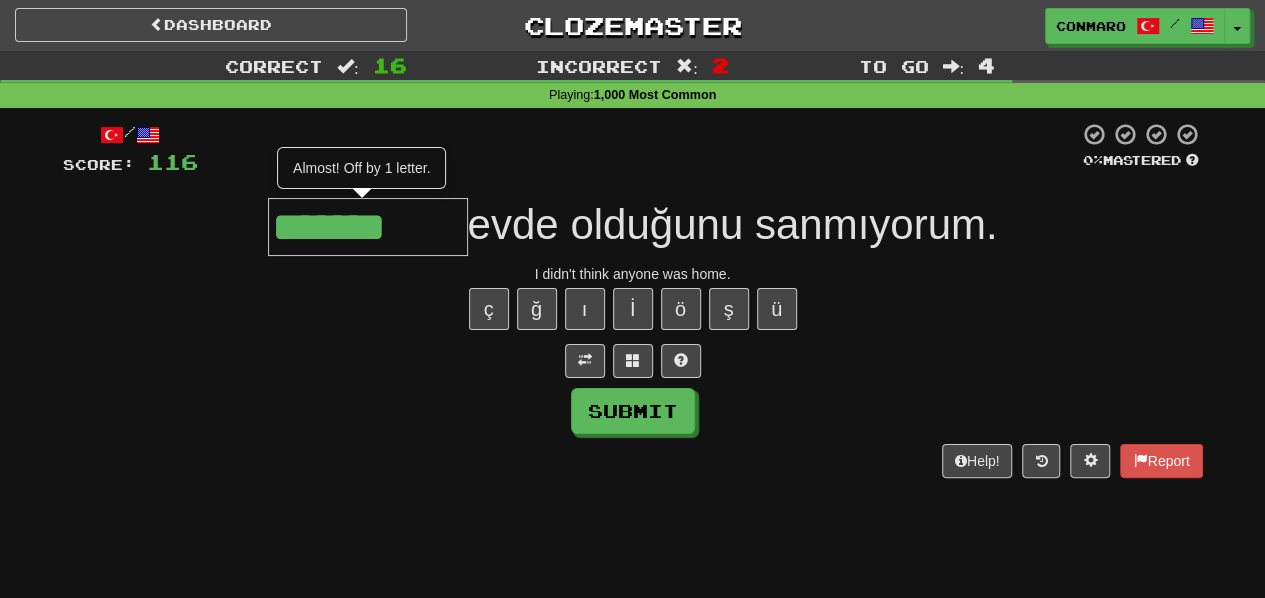 type on "*******" 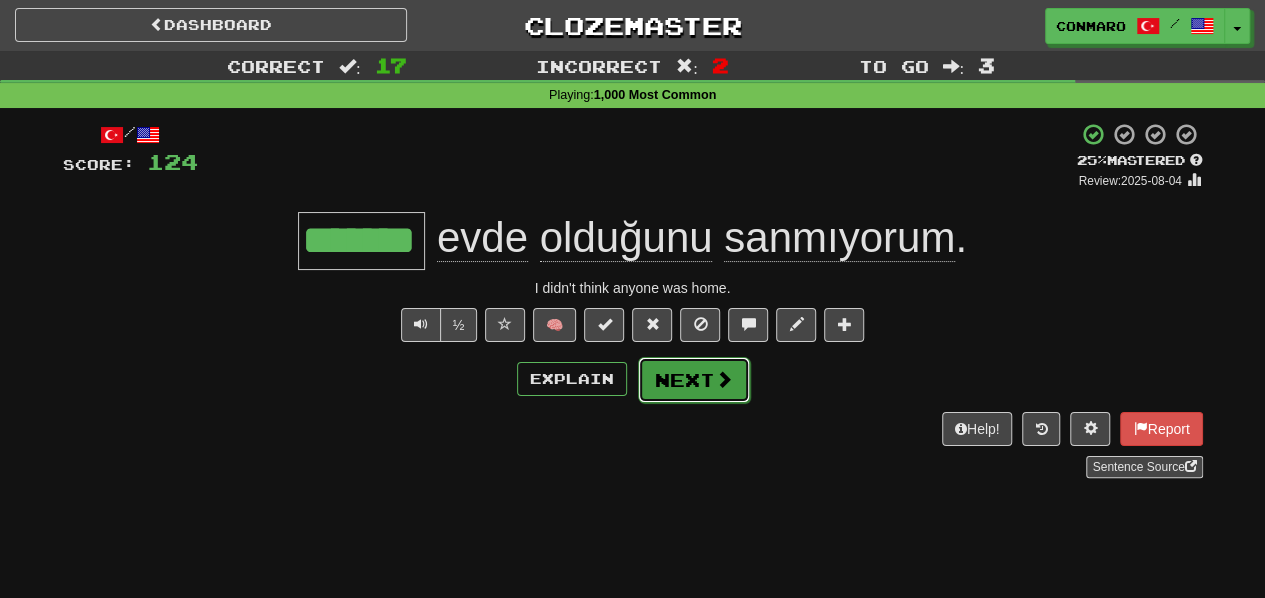 click on "Next" at bounding box center (694, 380) 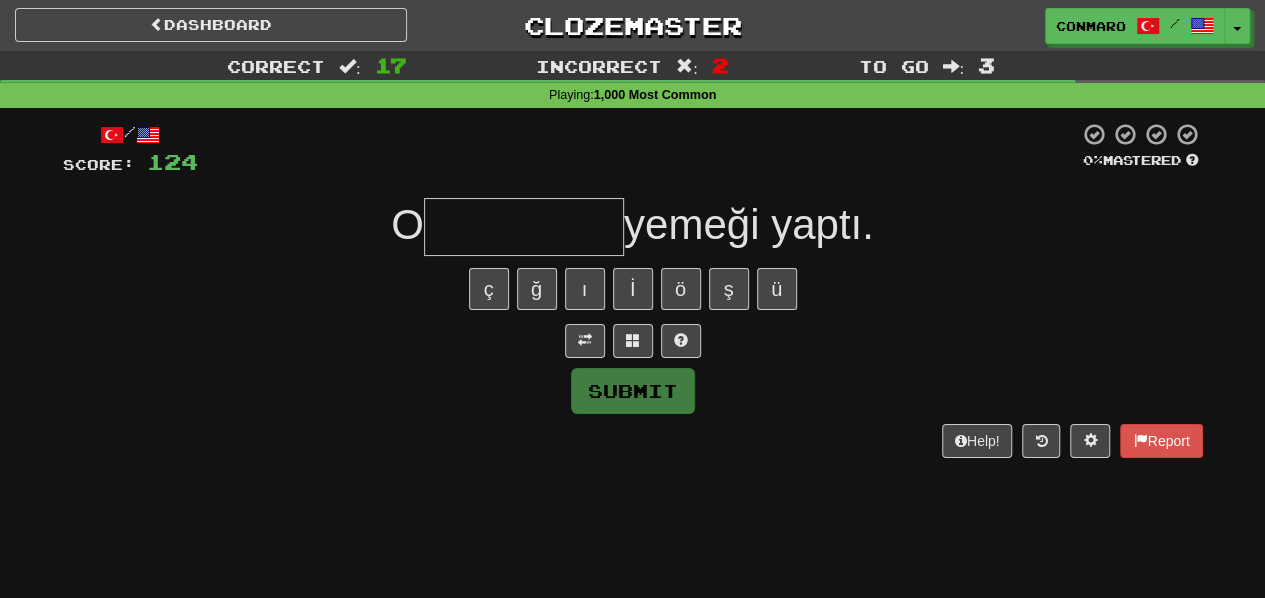 click at bounding box center (524, 227) 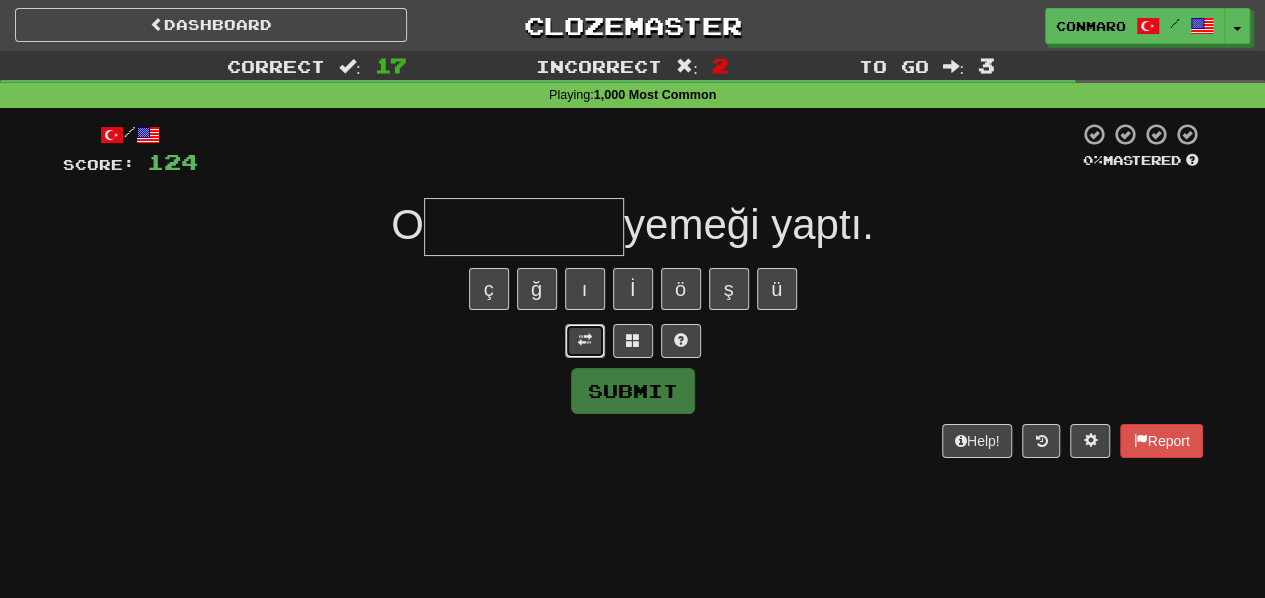 click at bounding box center [585, 340] 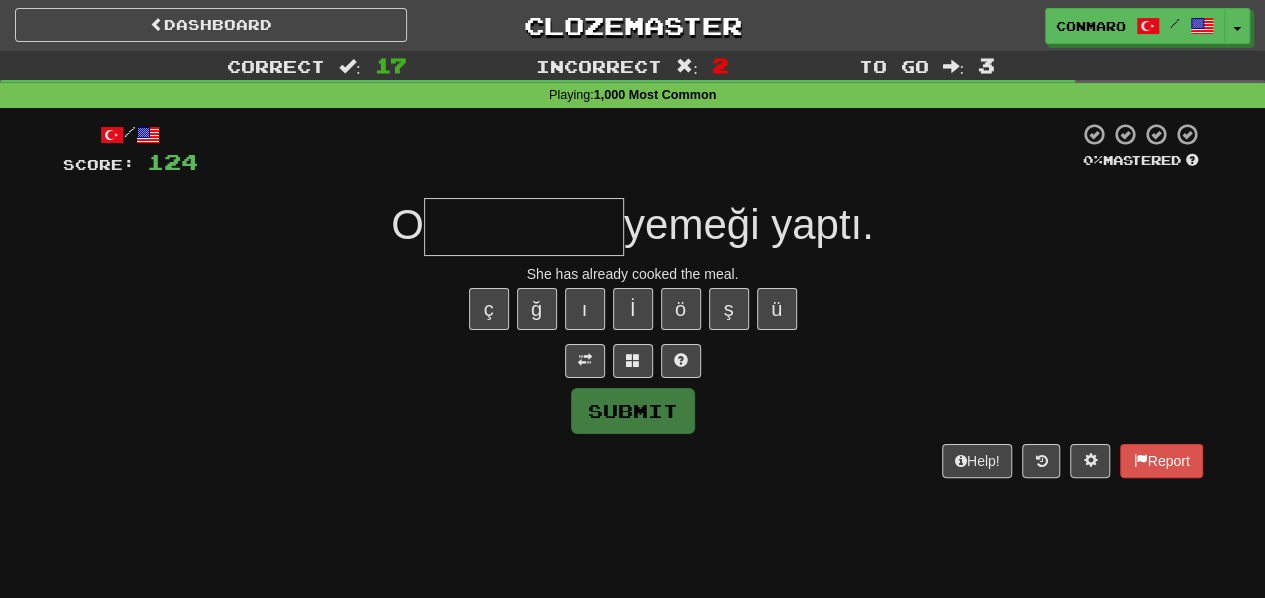 click at bounding box center [524, 227] 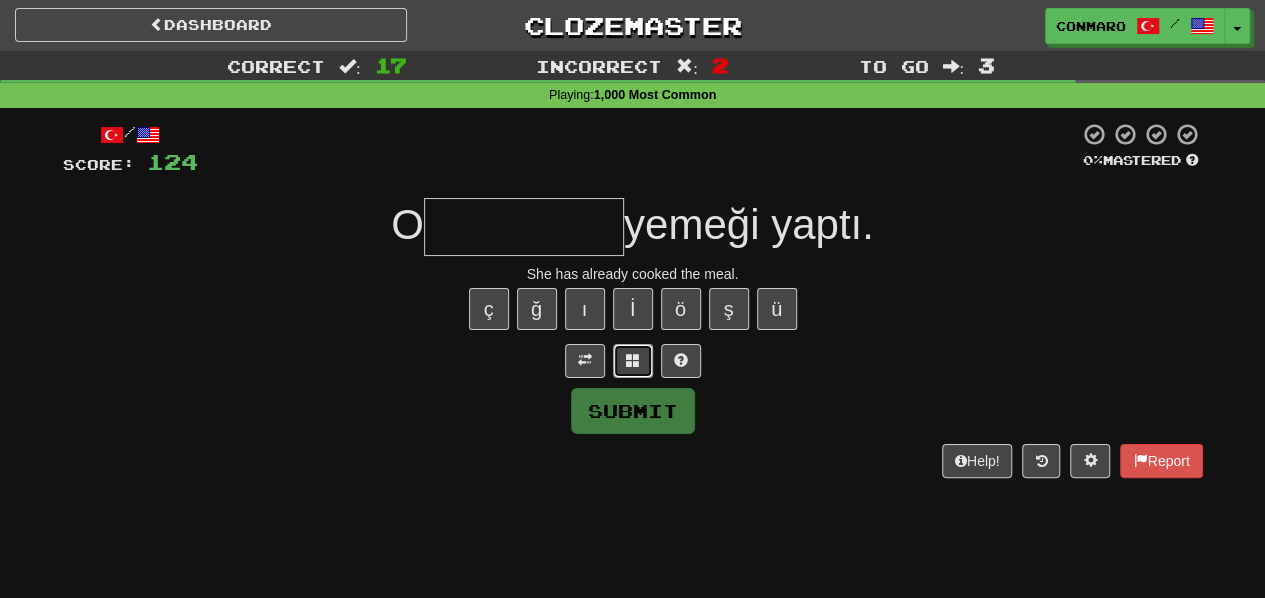 click at bounding box center [633, 360] 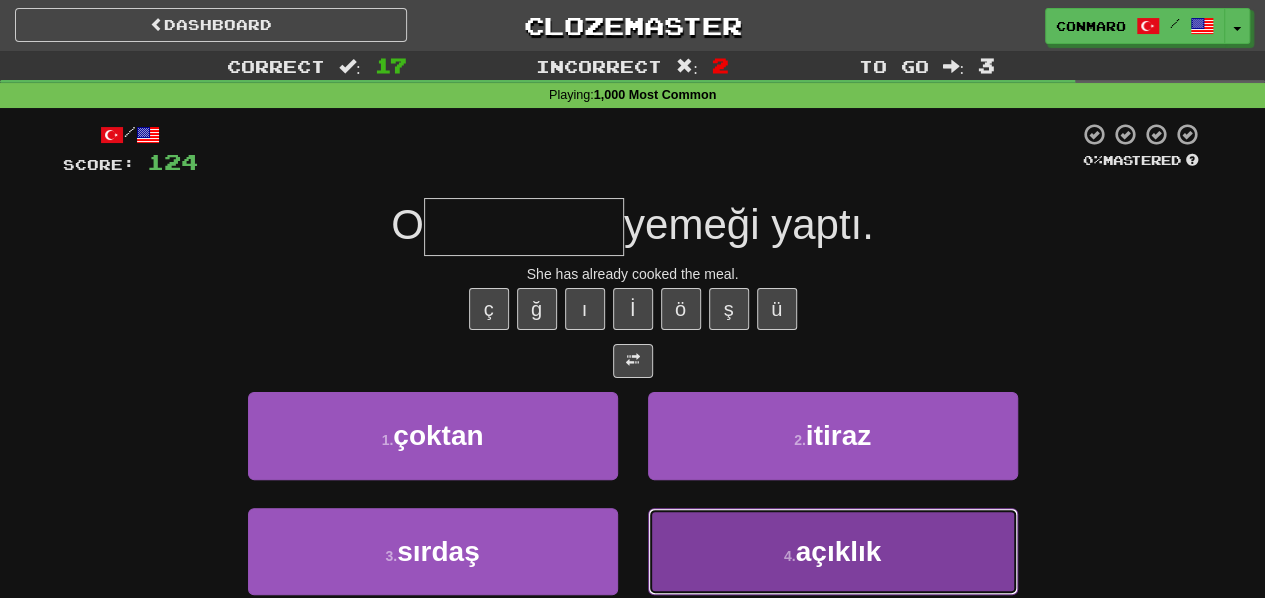 click on "4 .  açıklık" at bounding box center (833, 551) 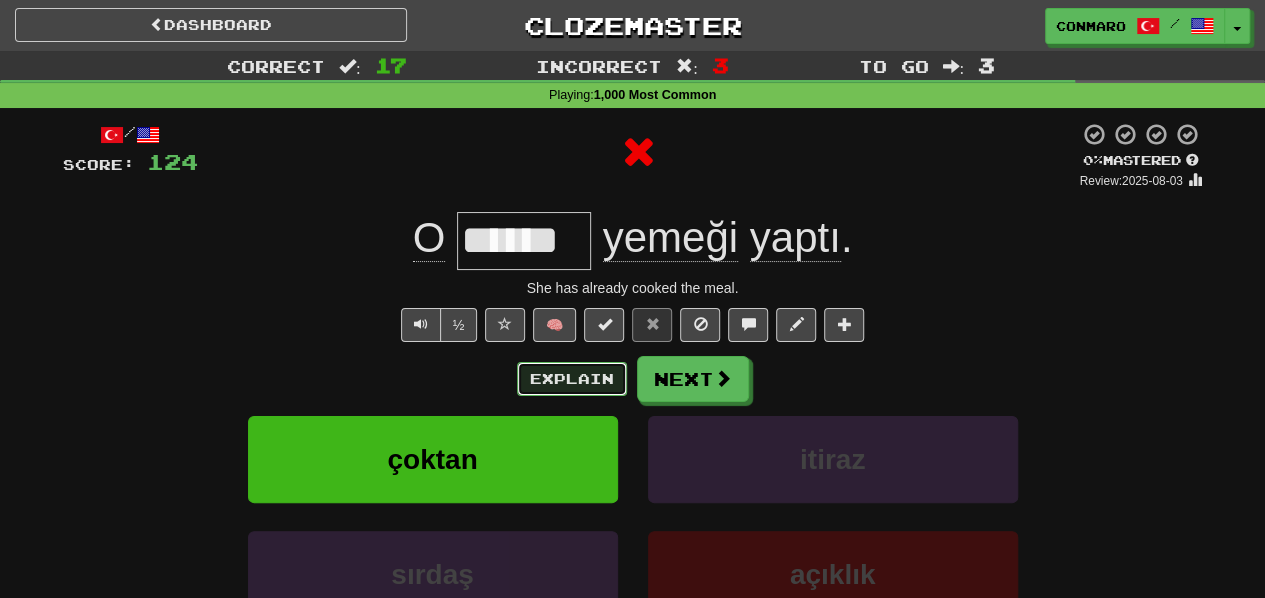 click on "Explain" at bounding box center (572, 379) 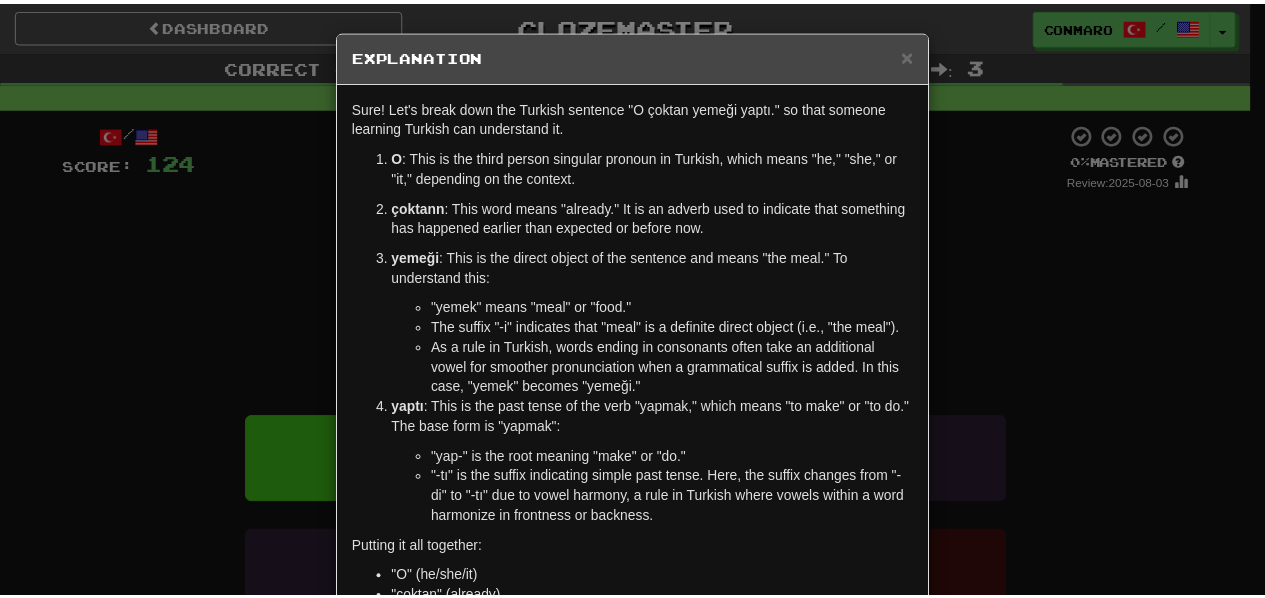 scroll, scrollTop: 218, scrollLeft: 0, axis: vertical 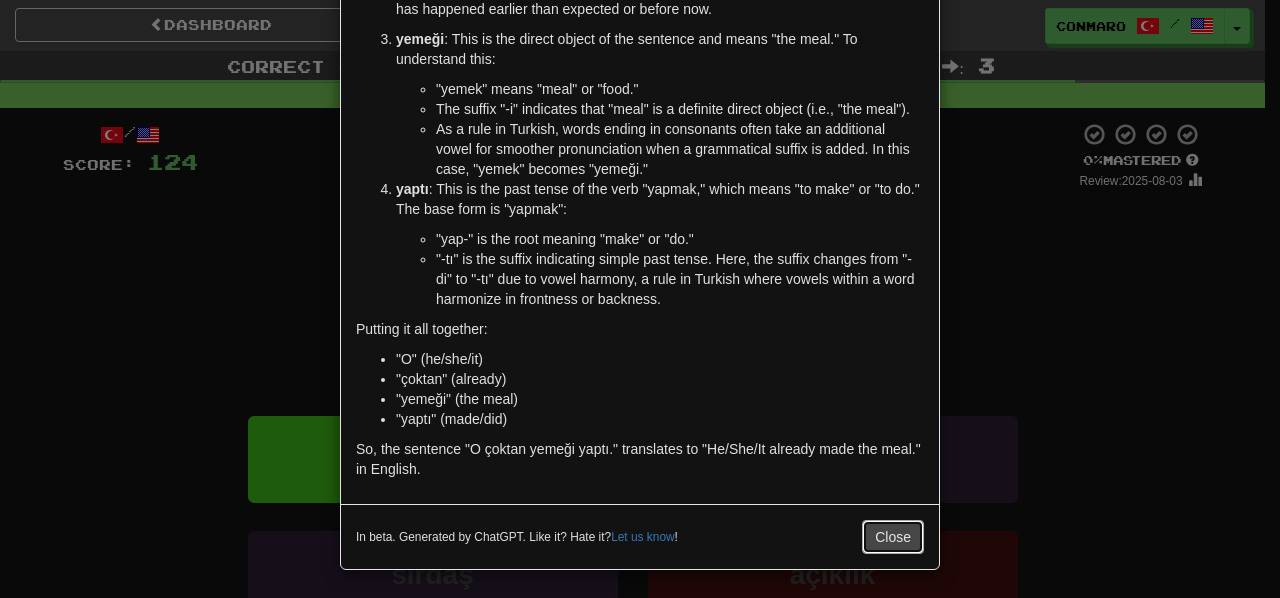 click on "Close" at bounding box center [893, 537] 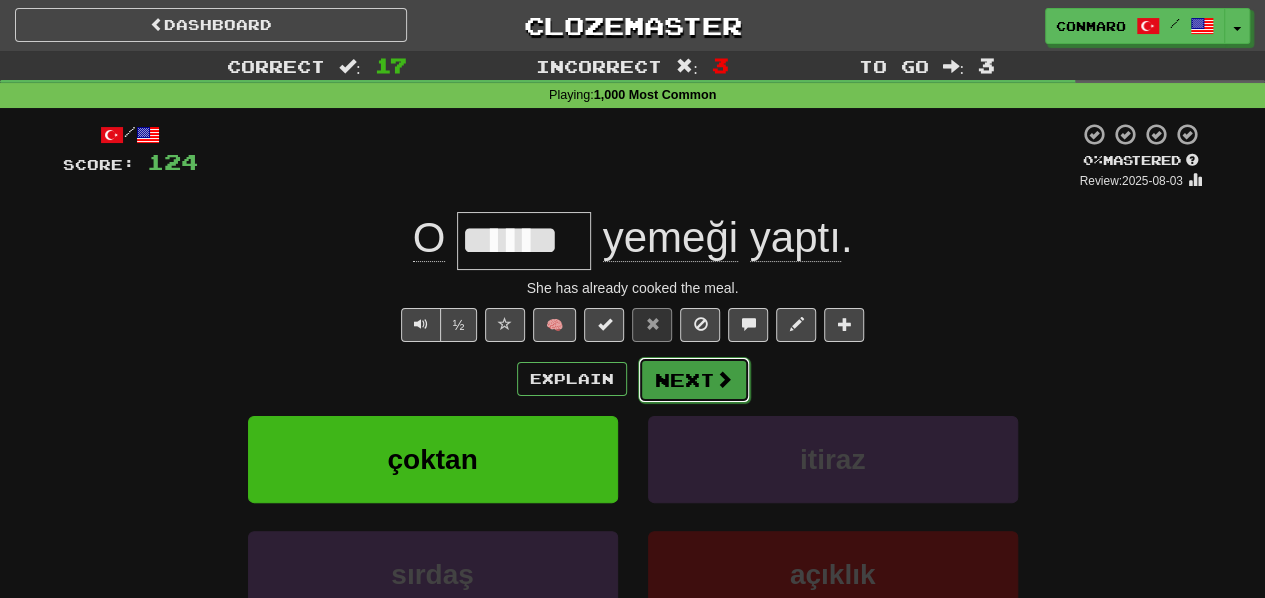 click on "Next" at bounding box center [694, 380] 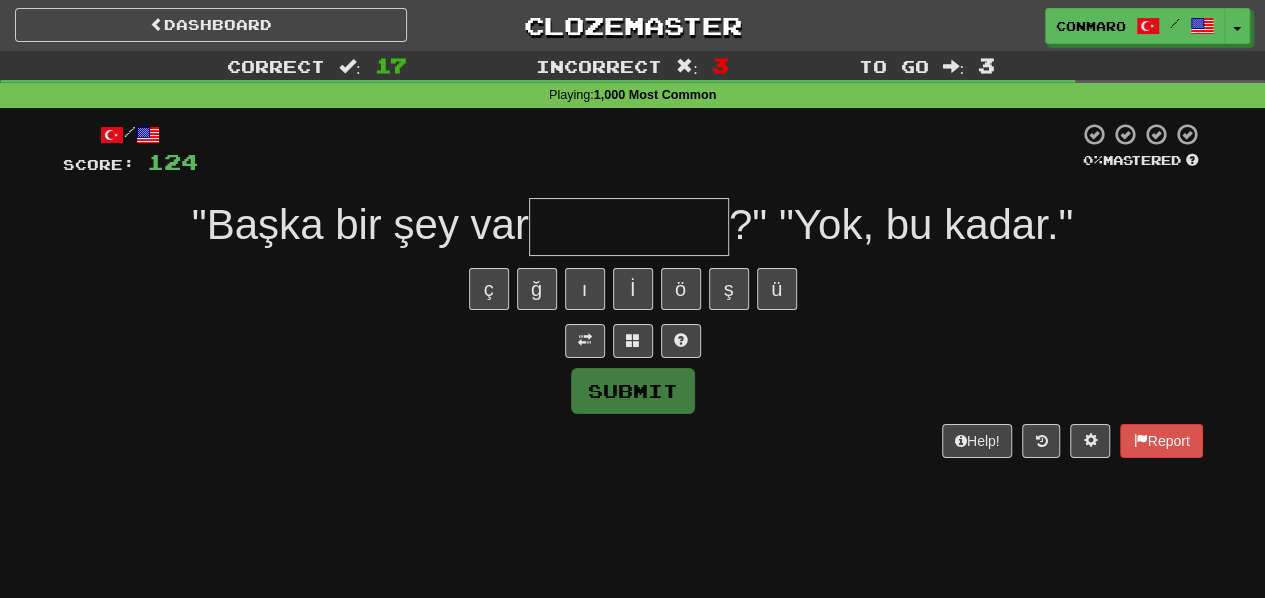 click at bounding box center (629, 227) 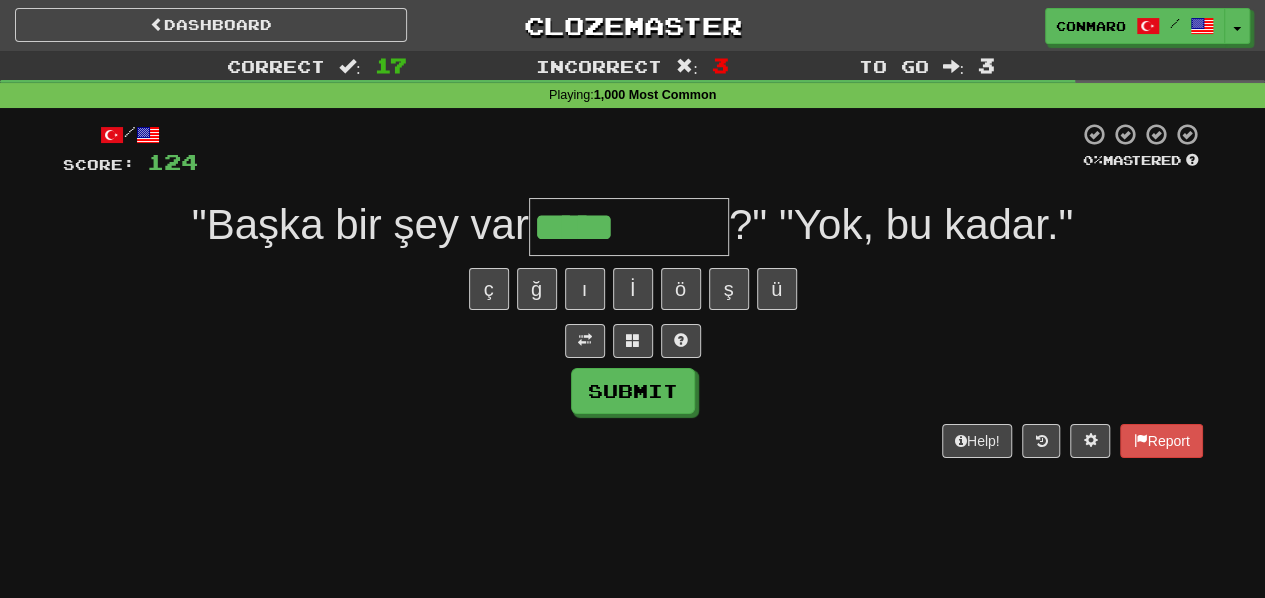 type on "*****" 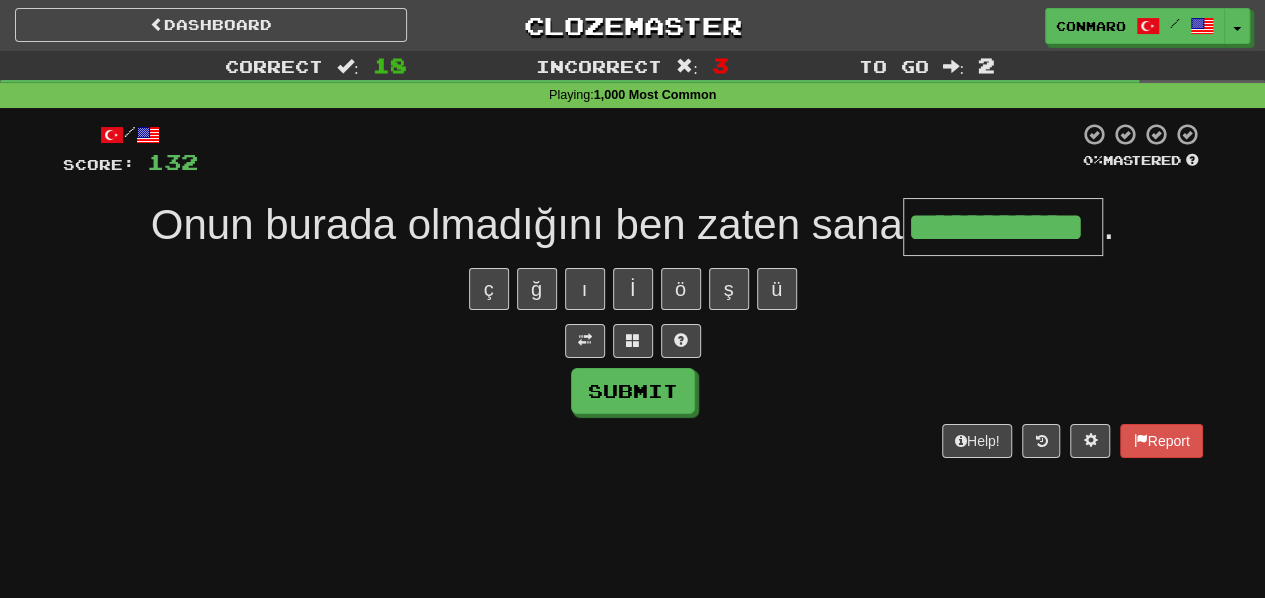 scroll, scrollTop: 0, scrollLeft: 26, axis: horizontal 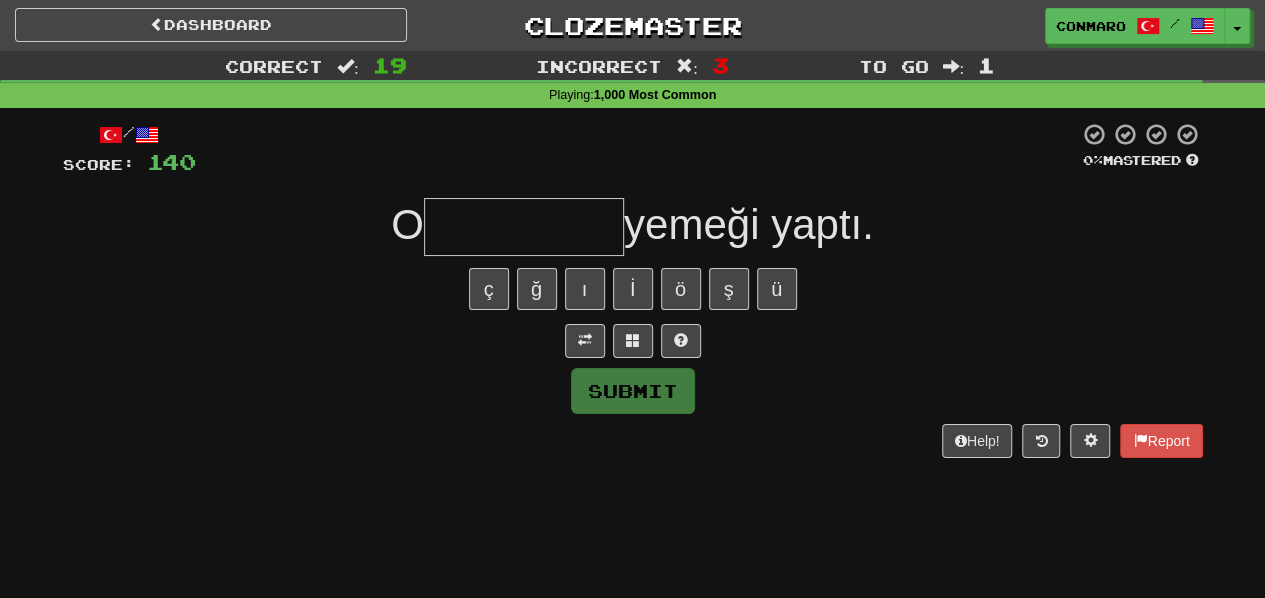 type on "*" 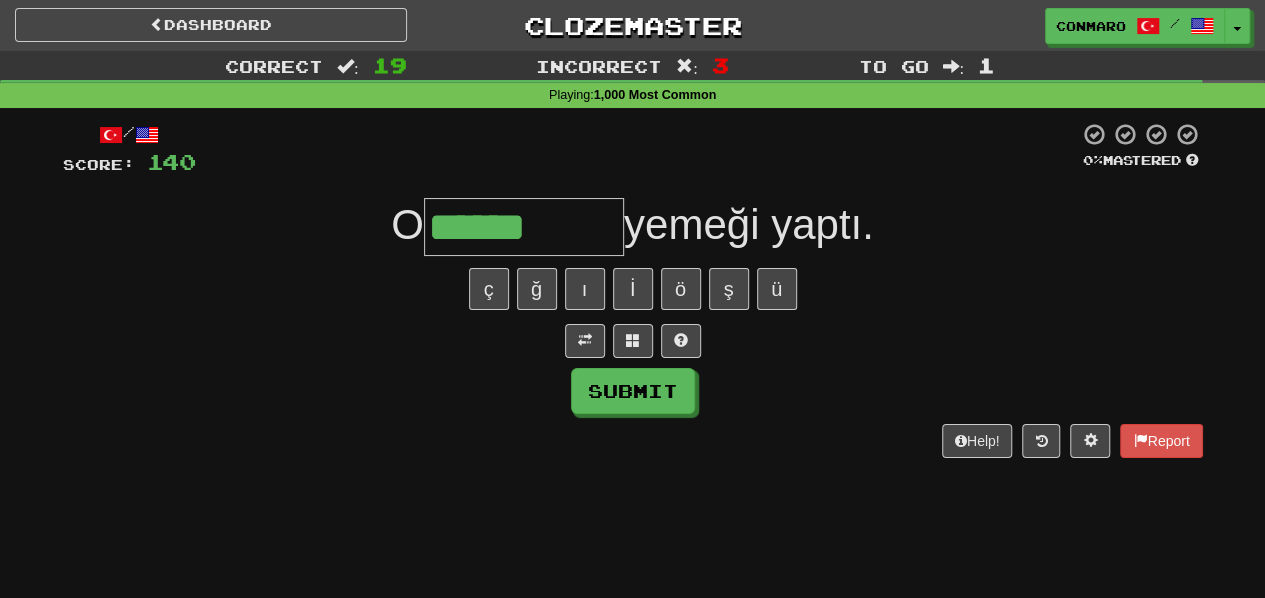 type on "******" 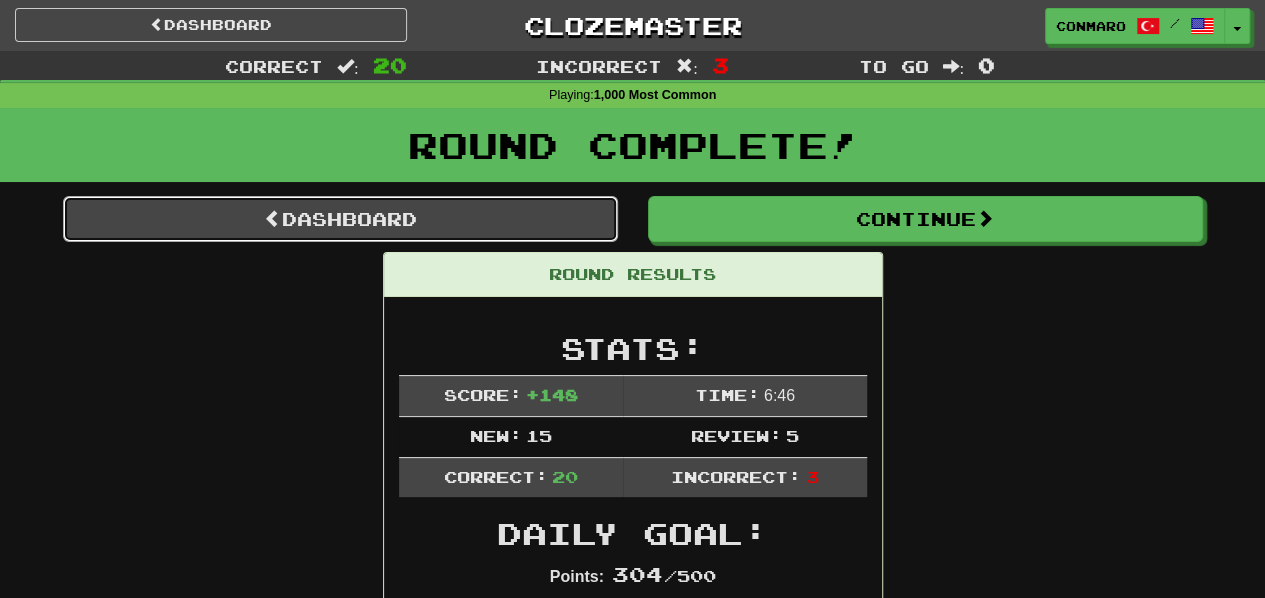 click on "Dashboard" at bounding box center [340, 219] 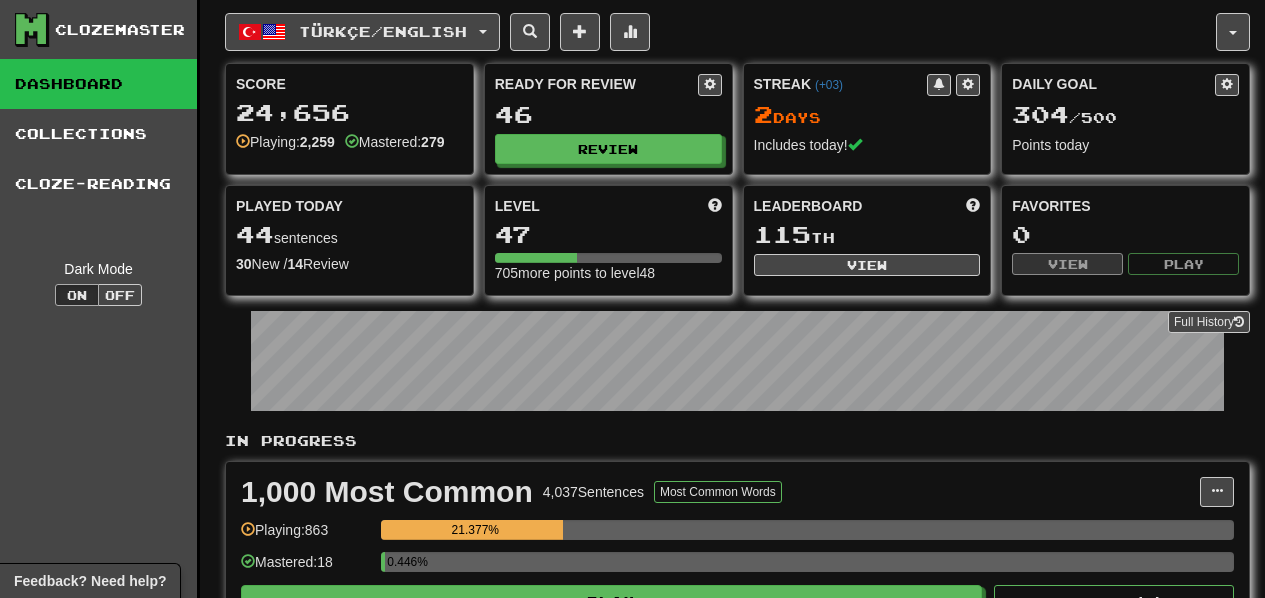 scroll, scrollTop: 0, scrollLeft: 0, axis: both 